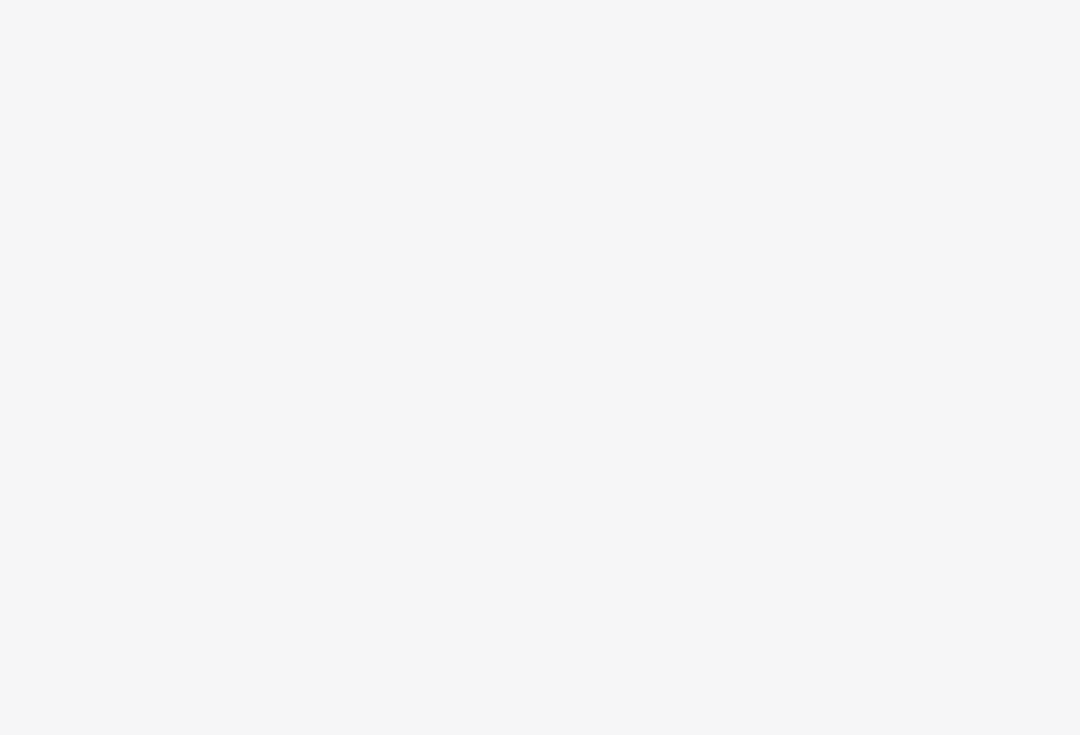 scroll, scrollTop: 0, scrollLeft: 0, axis: both 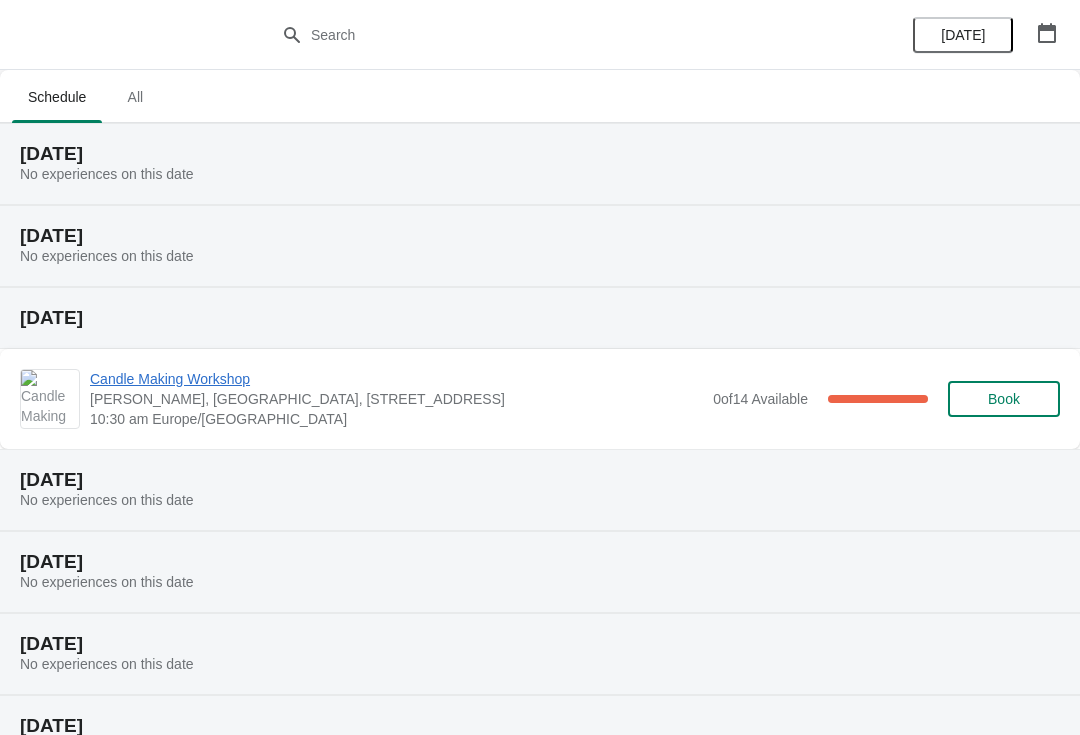 click on "Candle Making Workshop [PERSON_NAME], [GEOGRAPHIC_DATA], [STREET_ADDRESS] 10:30 am Europe/[GEOGRAPHIC_DATA] 0  of  14   Available 100 % Book" at bounding box center (575, 399) 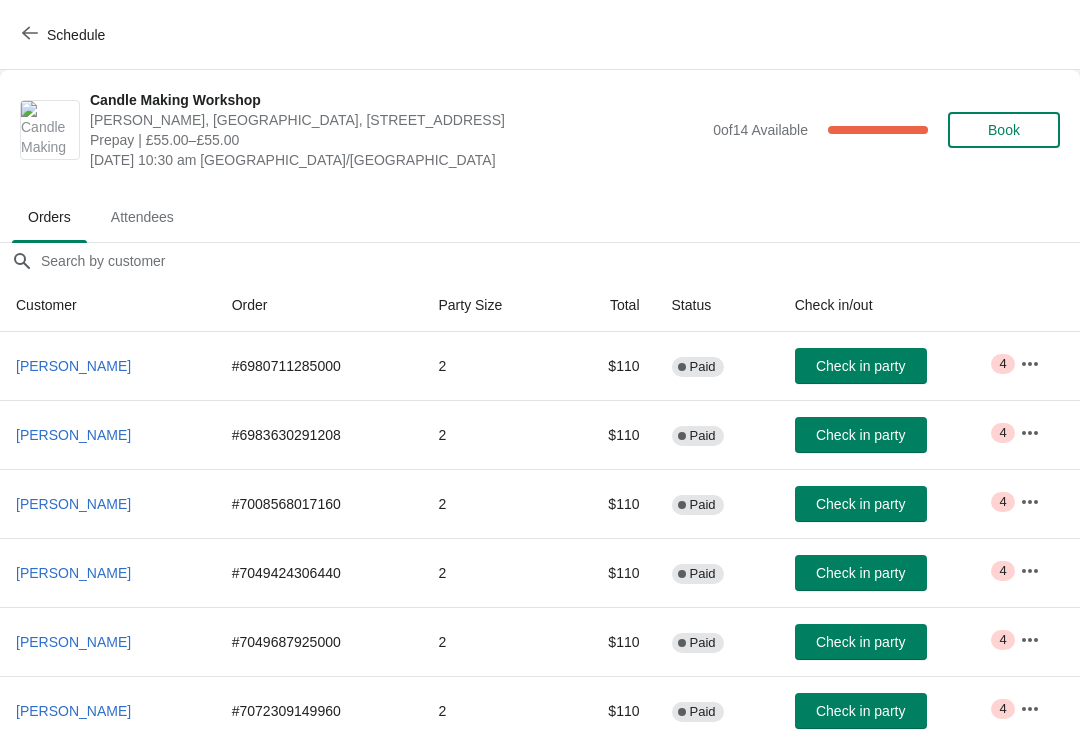 click on "Attendees" at bounding box center (142, 217) 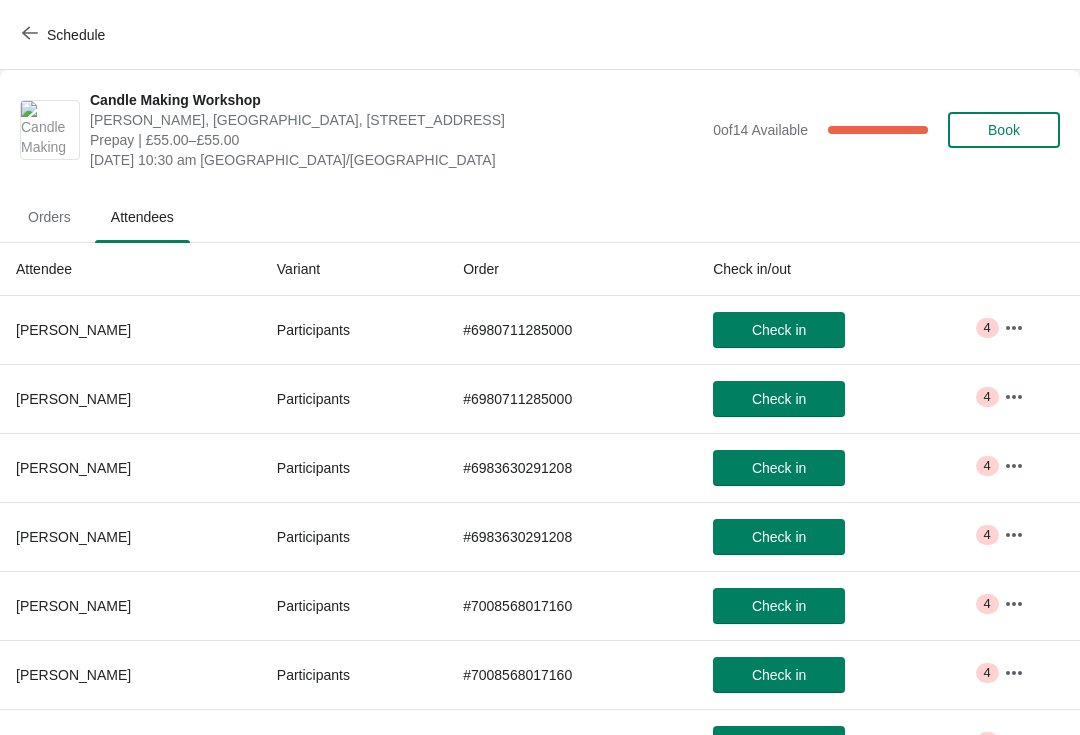 click 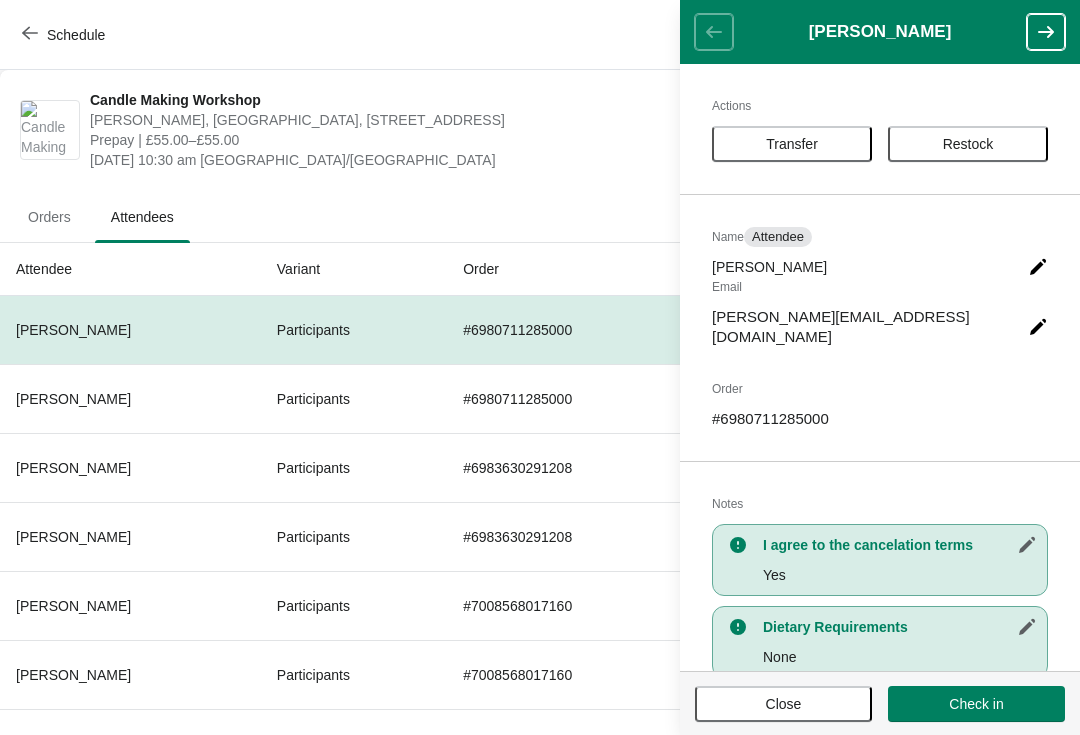 click 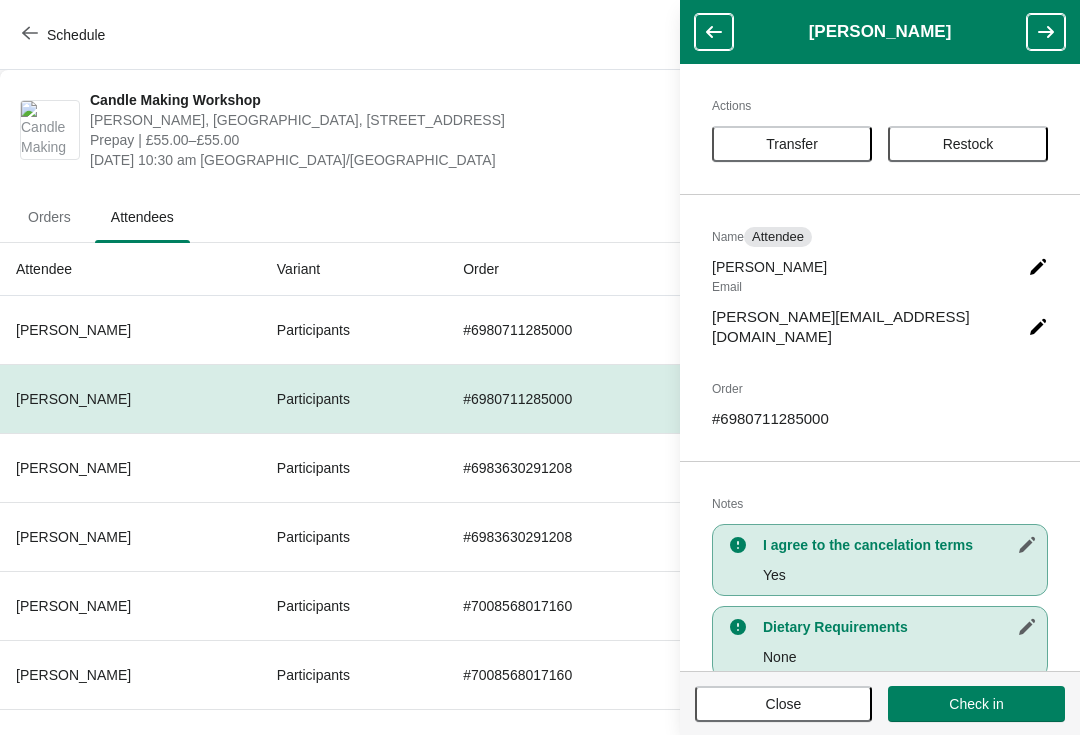 click 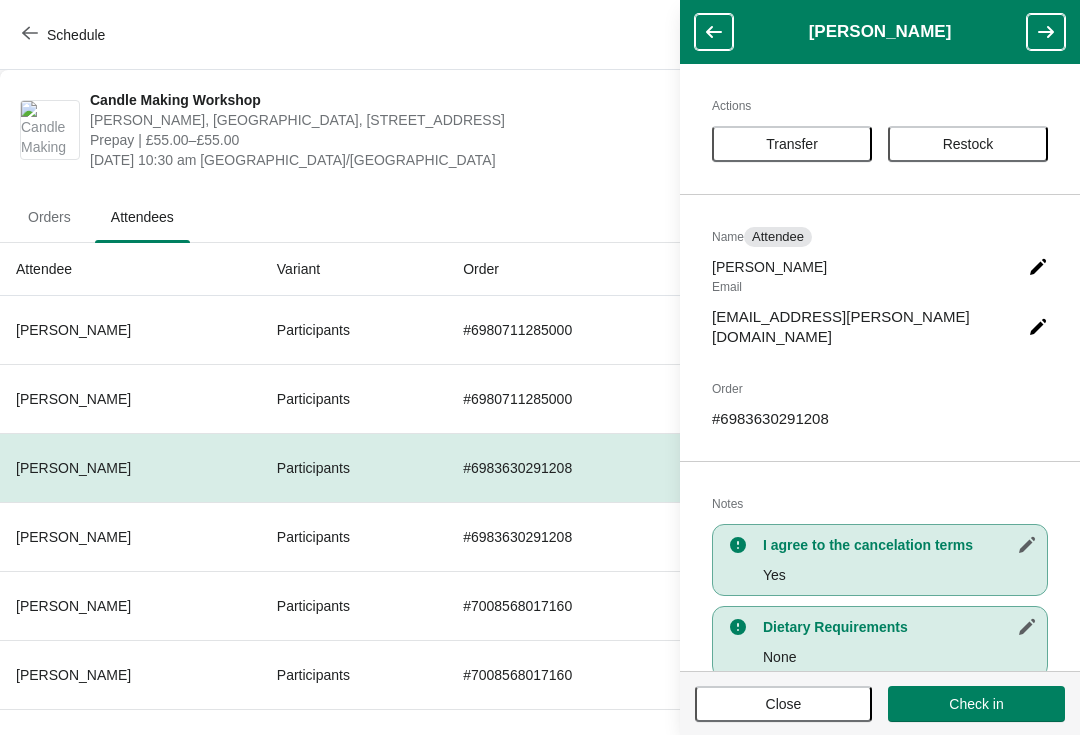click 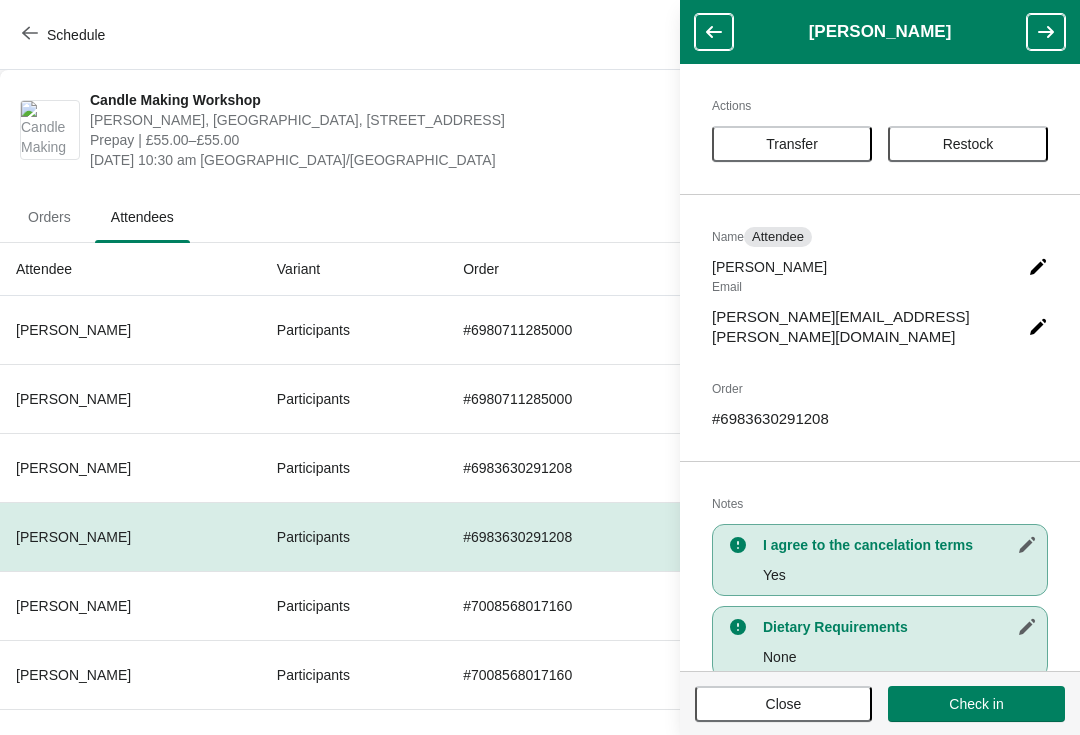 click 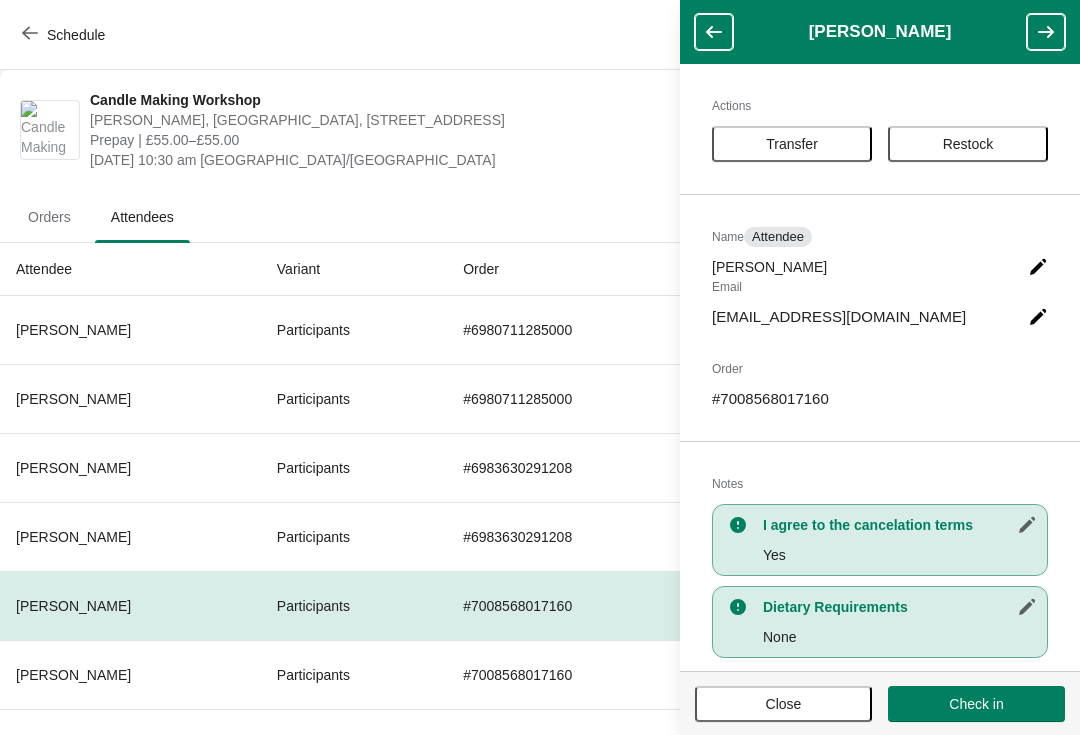 click 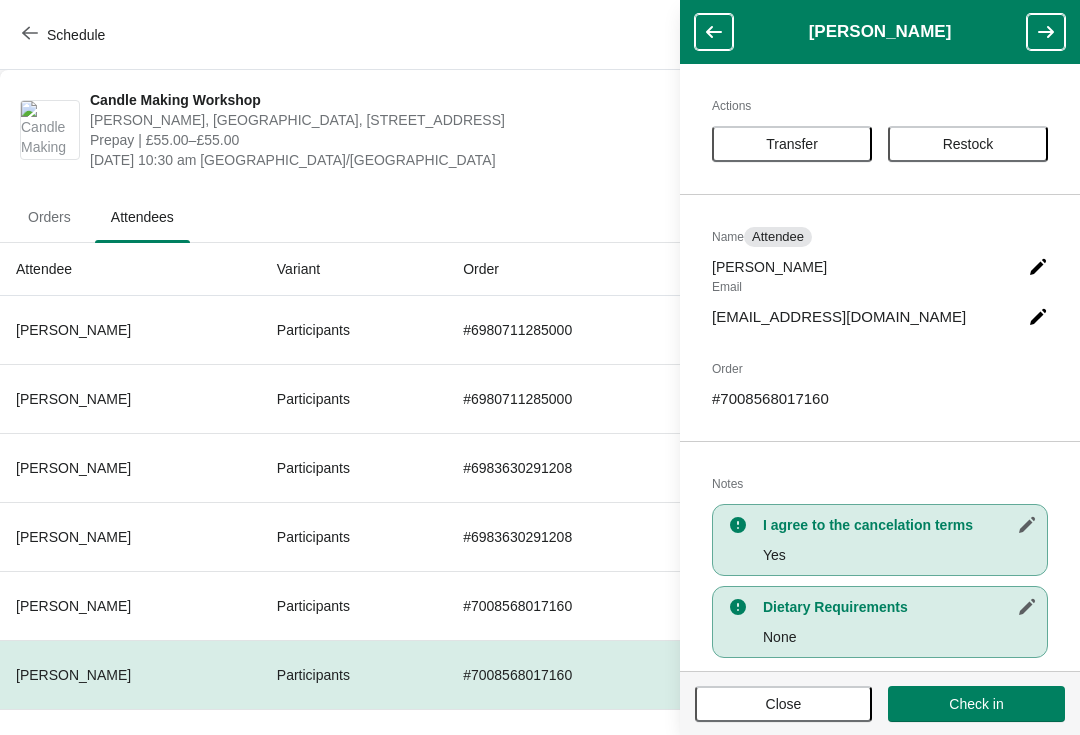 click 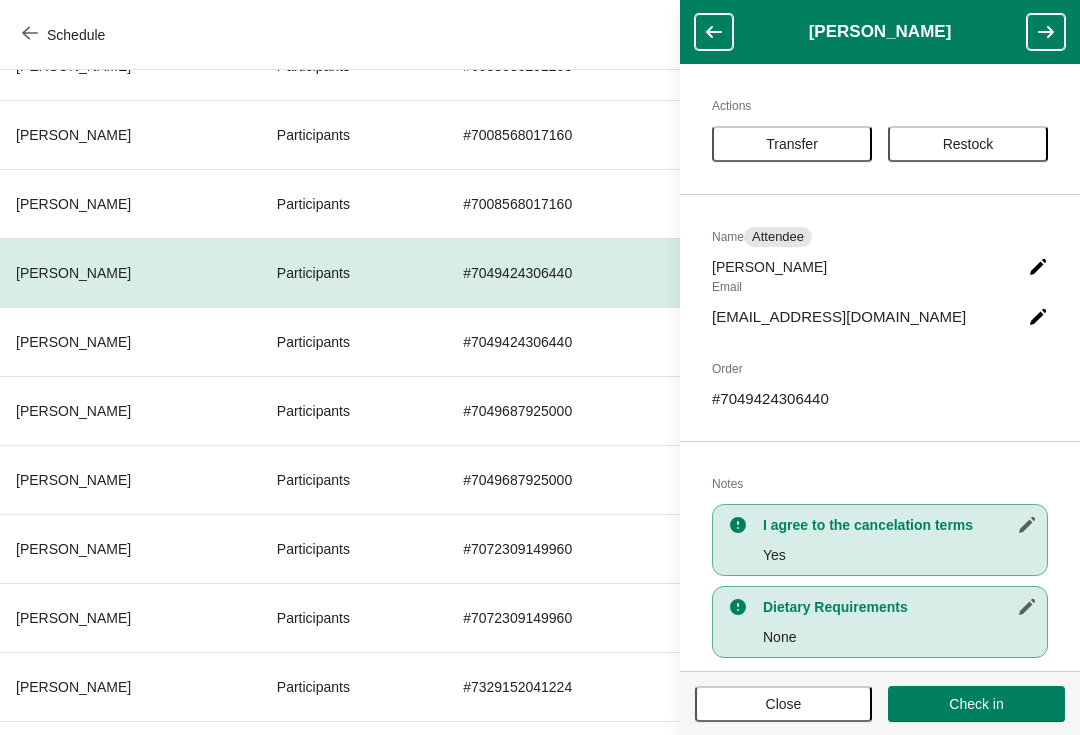 scroll, scrollTop: 472, scrollLeft: 0, axis: vertical 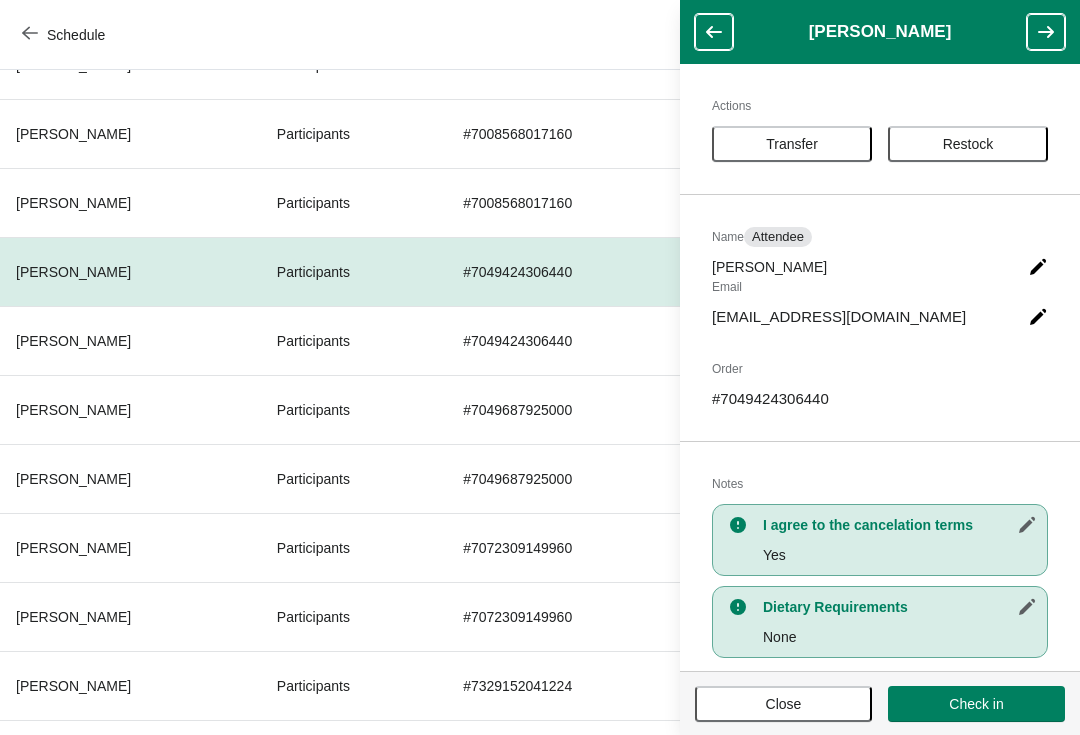 click at bounding box center [1046, 32] 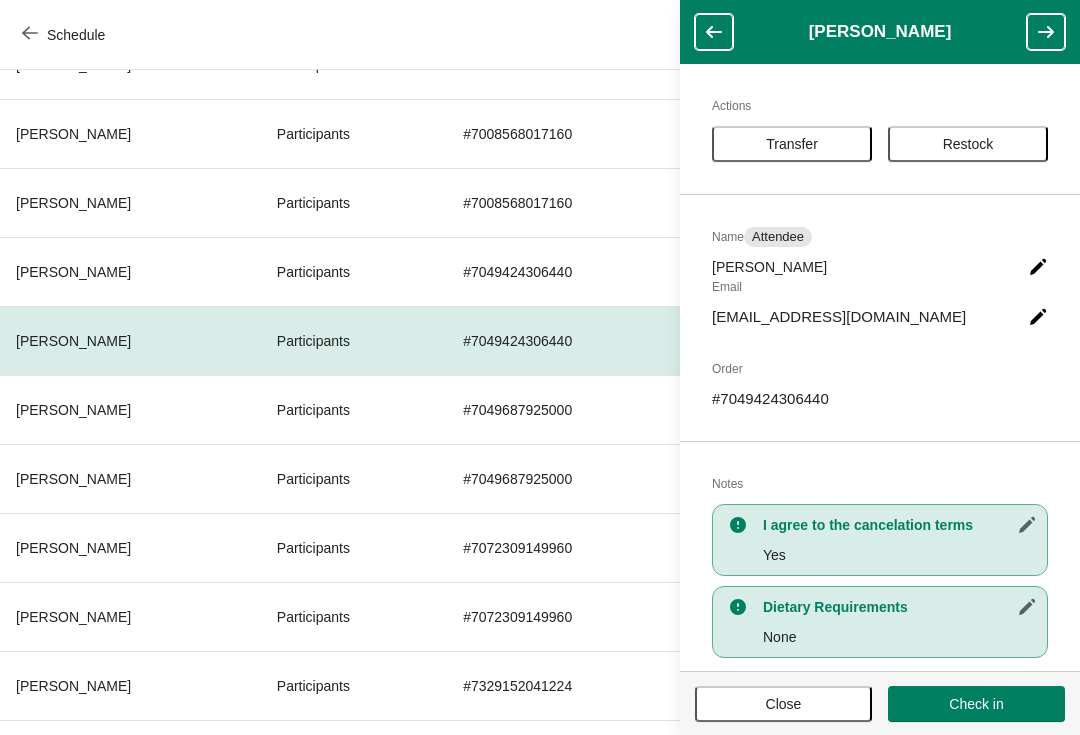click 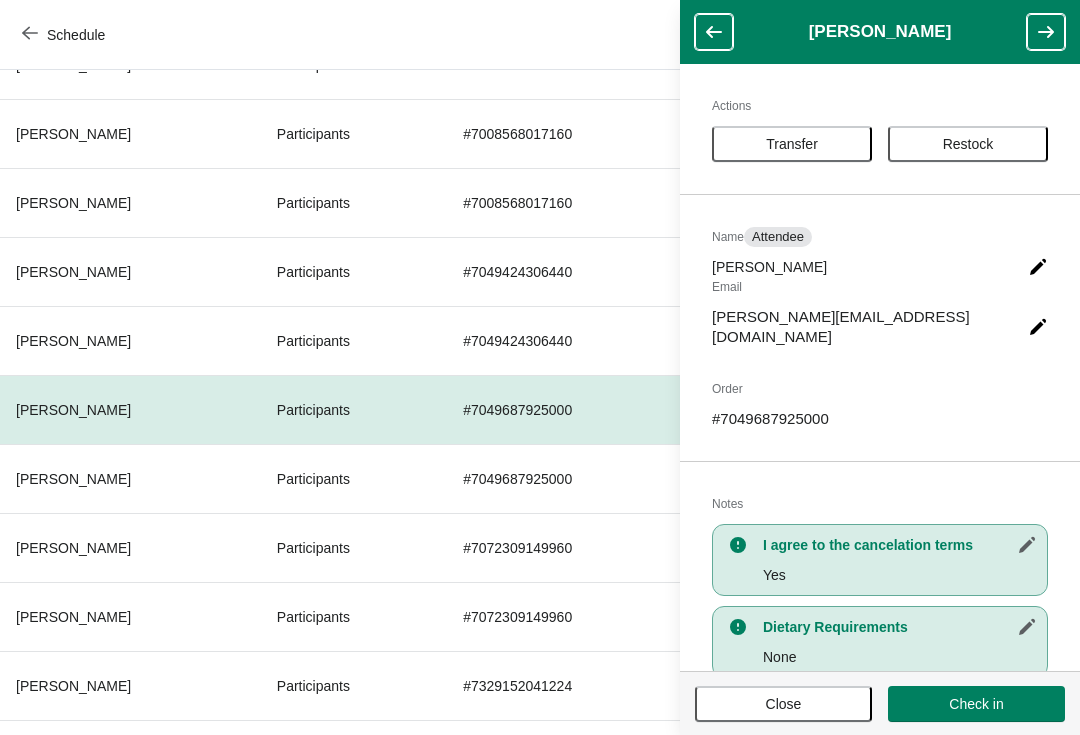 click 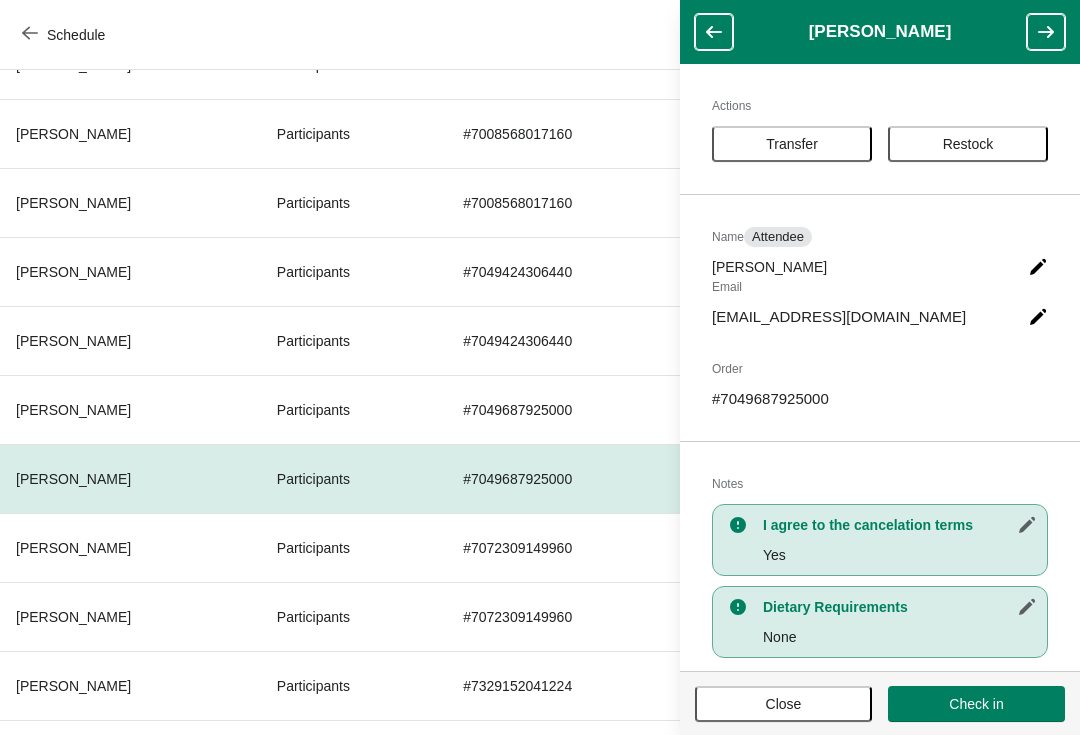 click at bounding box center [1046, 32] 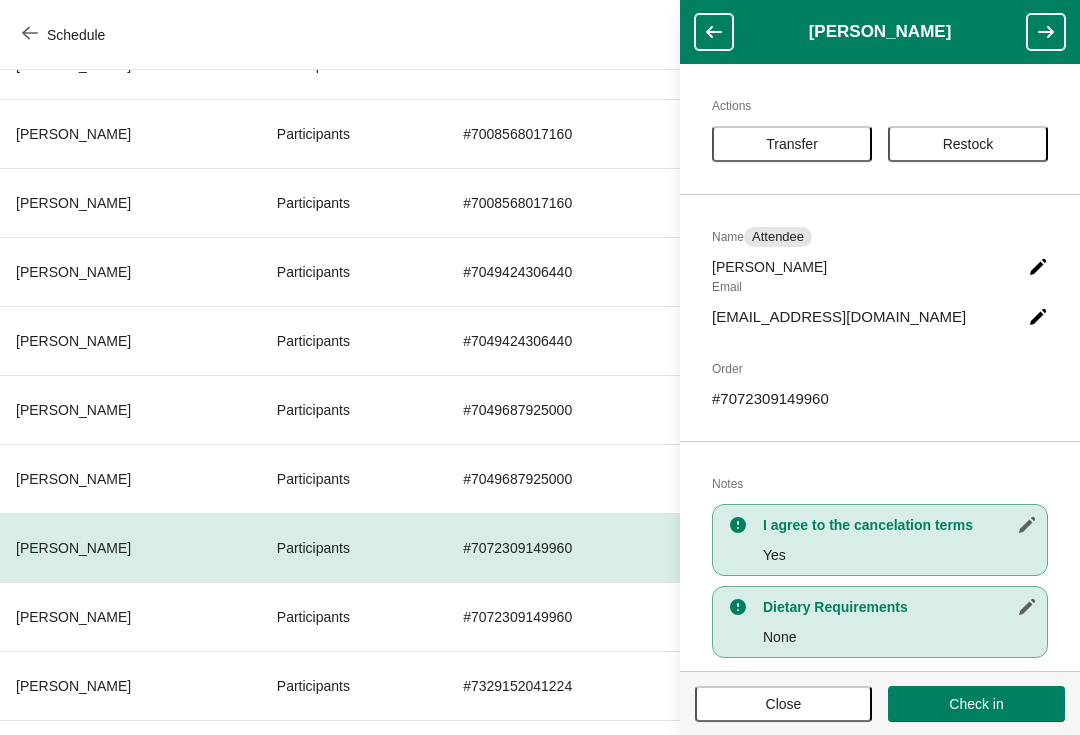 click at bounding box center (1046, 32) 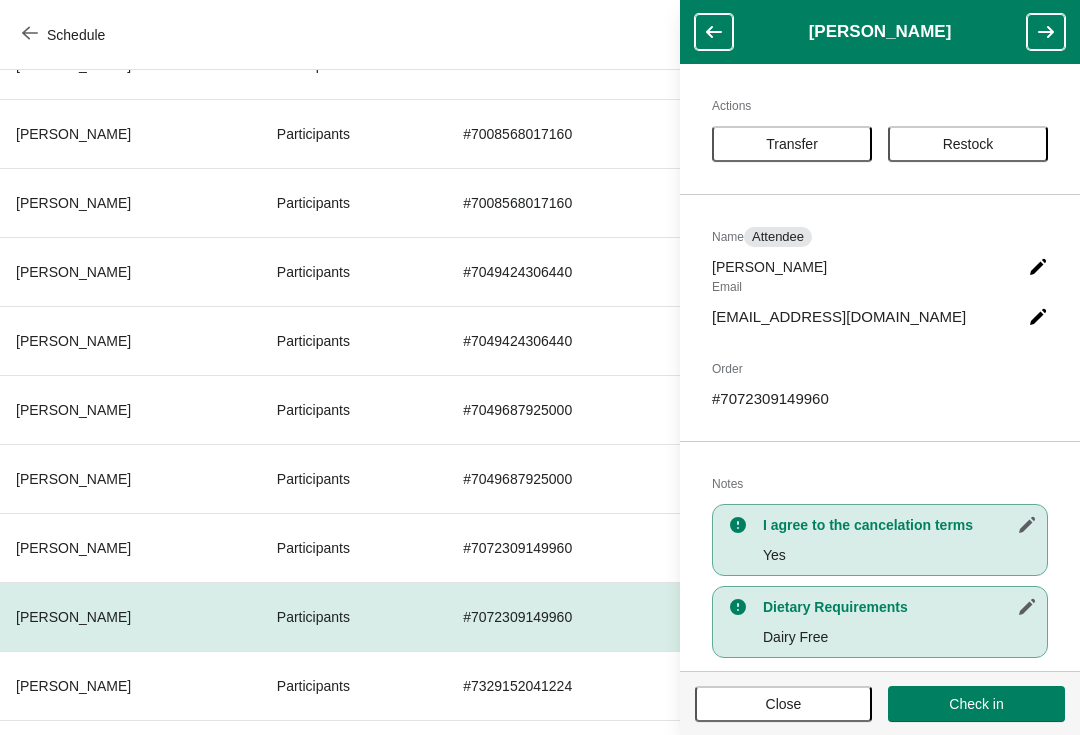 click 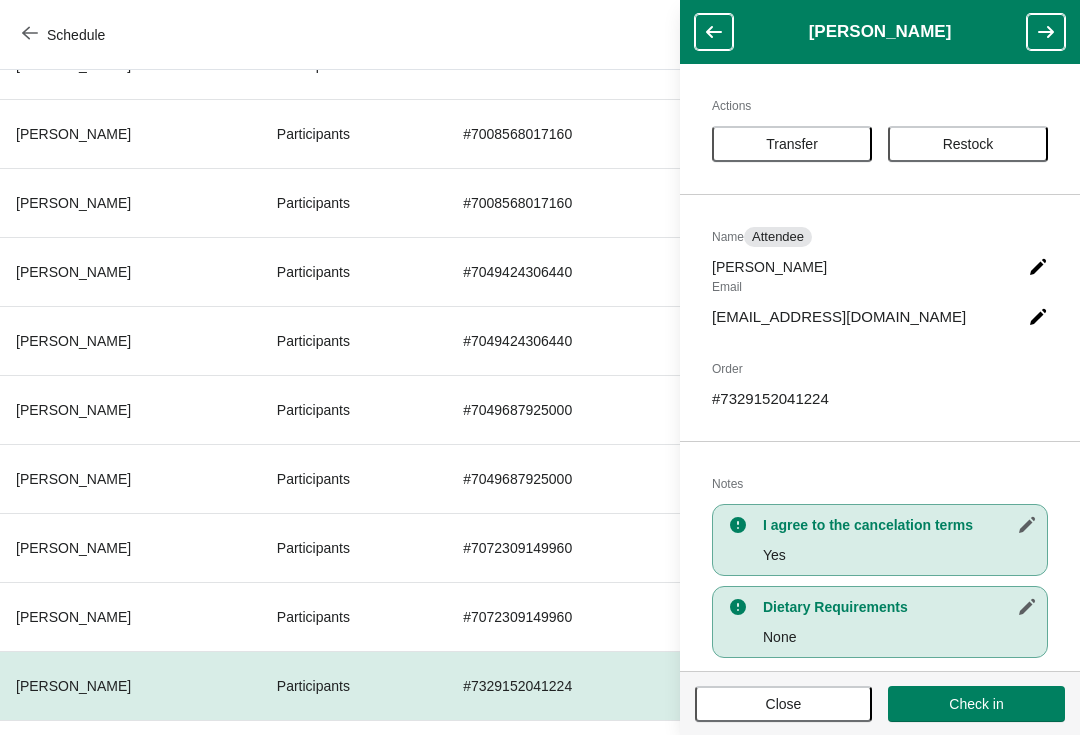 click 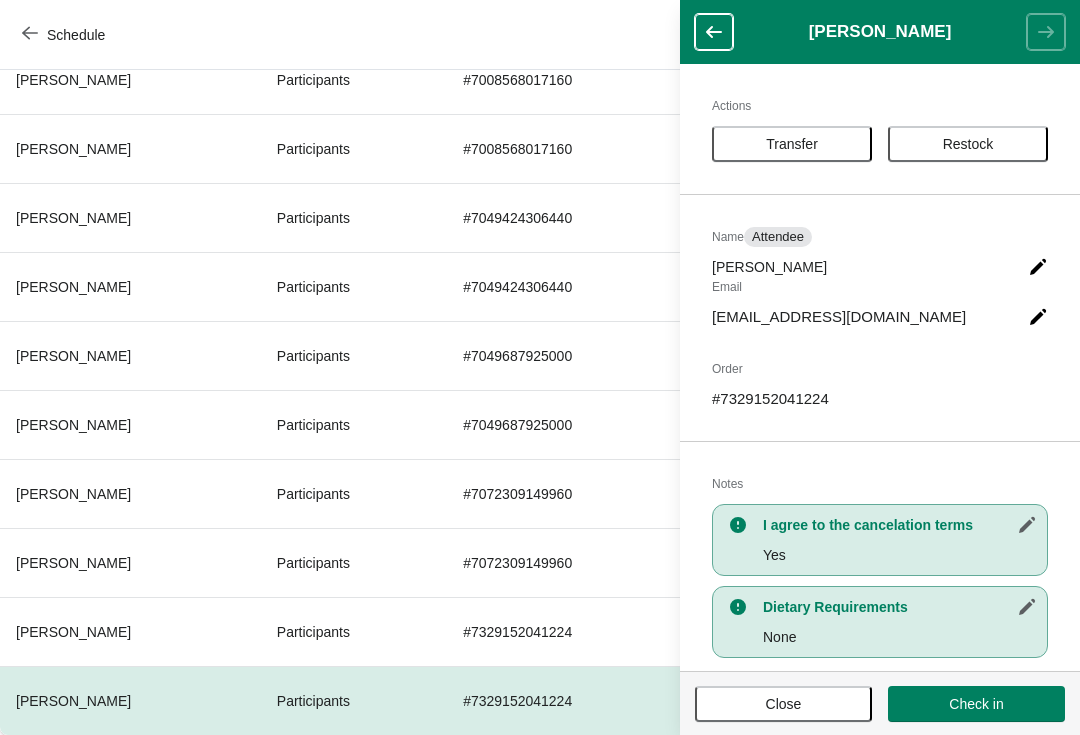 scroll, scrollTop: 526, scrollLeft: 0, axis: vertical 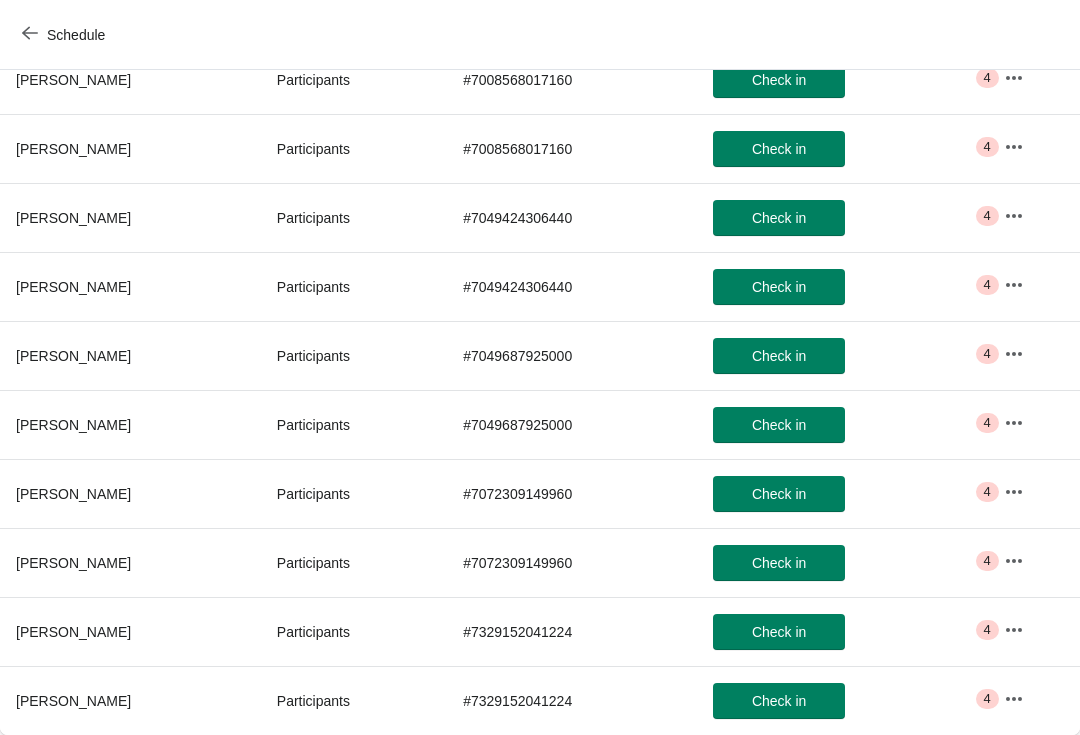 click on "Check in" at bounding box center [779, 701] 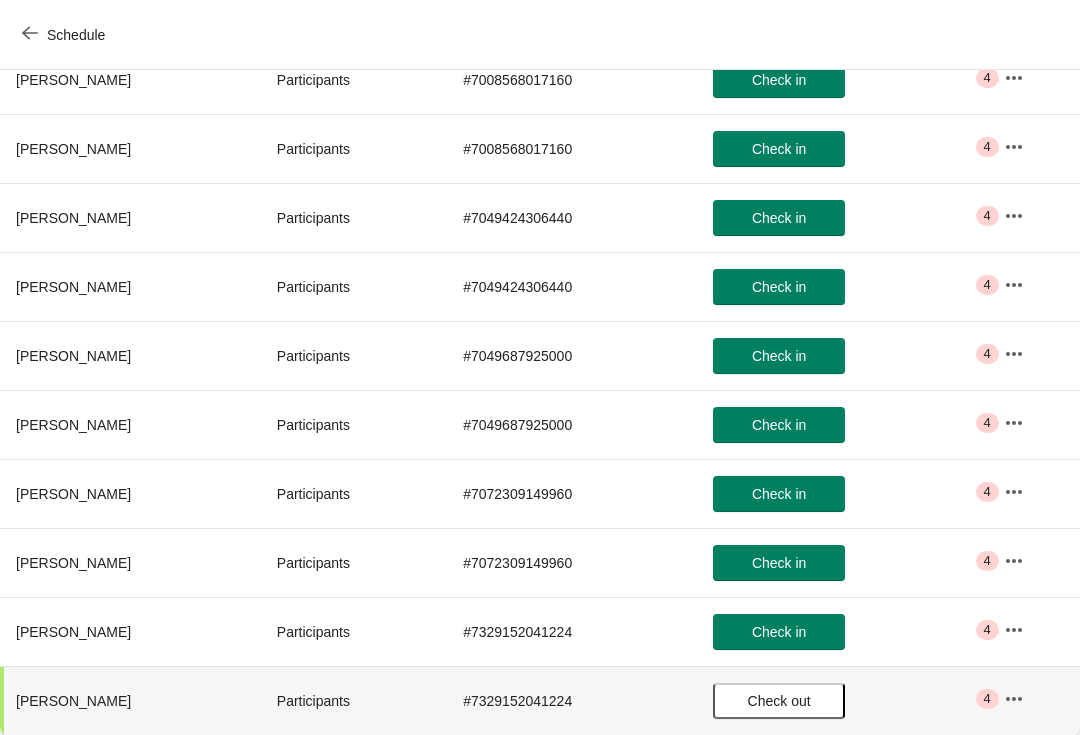 click on "Check out" at bounding box center (842, 700) 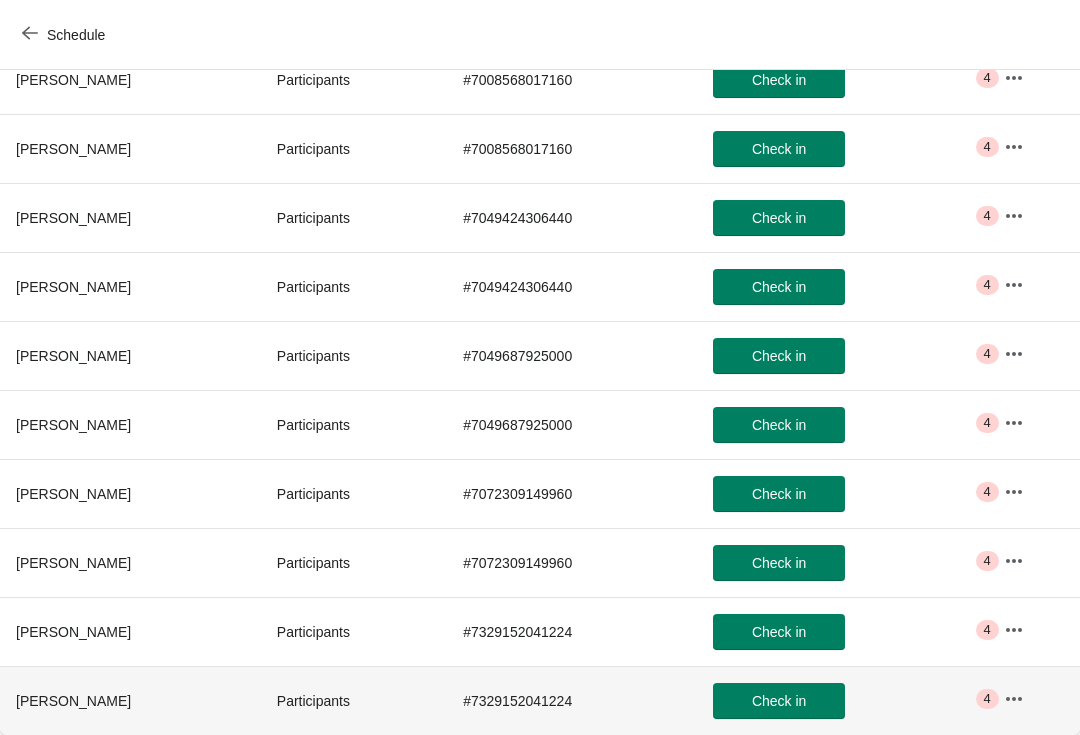 click on "Schedule" at bounding box center [76, 35] 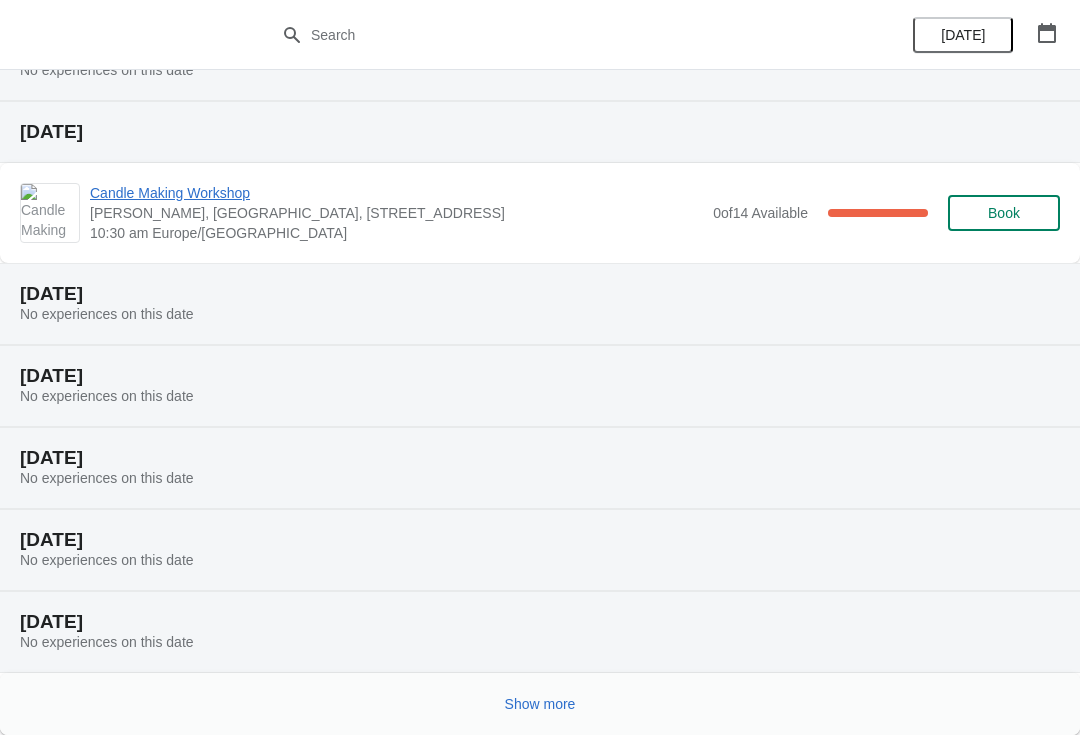 scroll, scrollTop: 186, scrollLeft: 0, axis: vertical 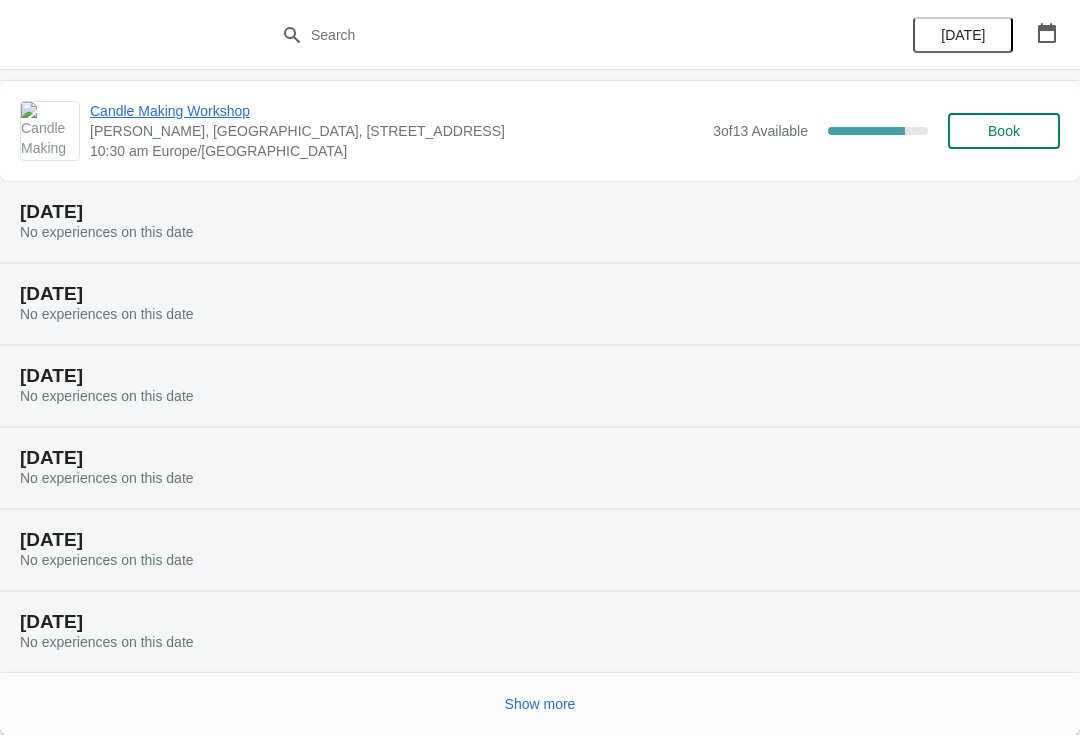 click on "Show more" at bounding box center (540, 704) 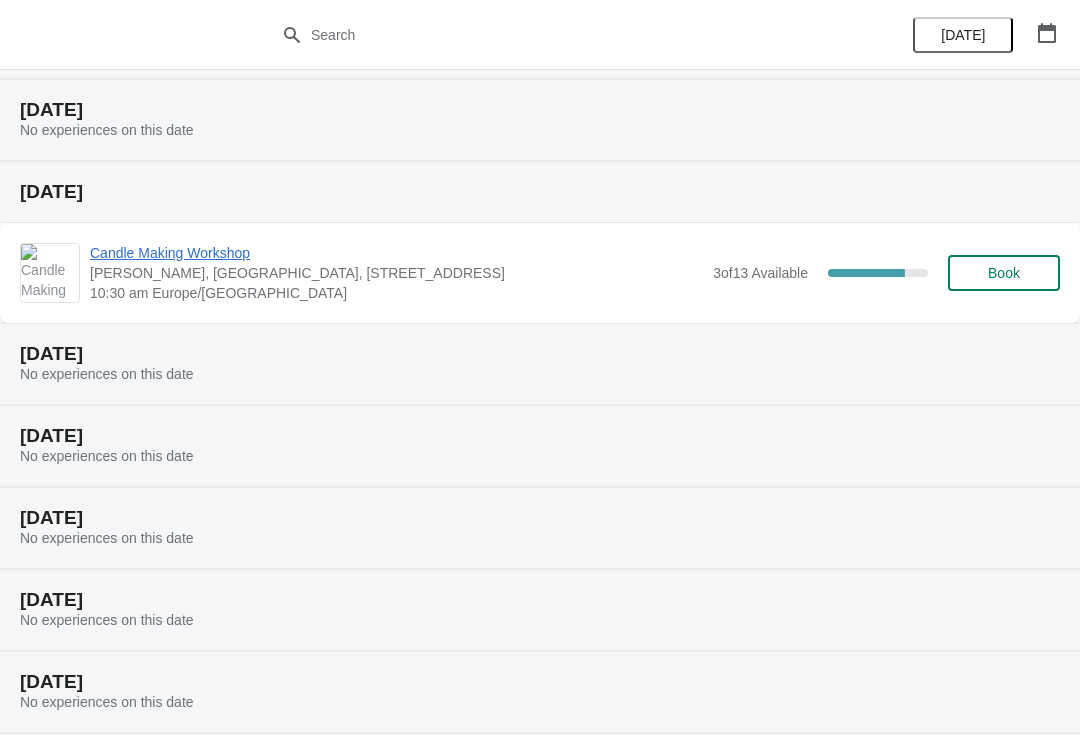 scroll, scrollTop: 777, scrollLeft: 0, axis: vertical 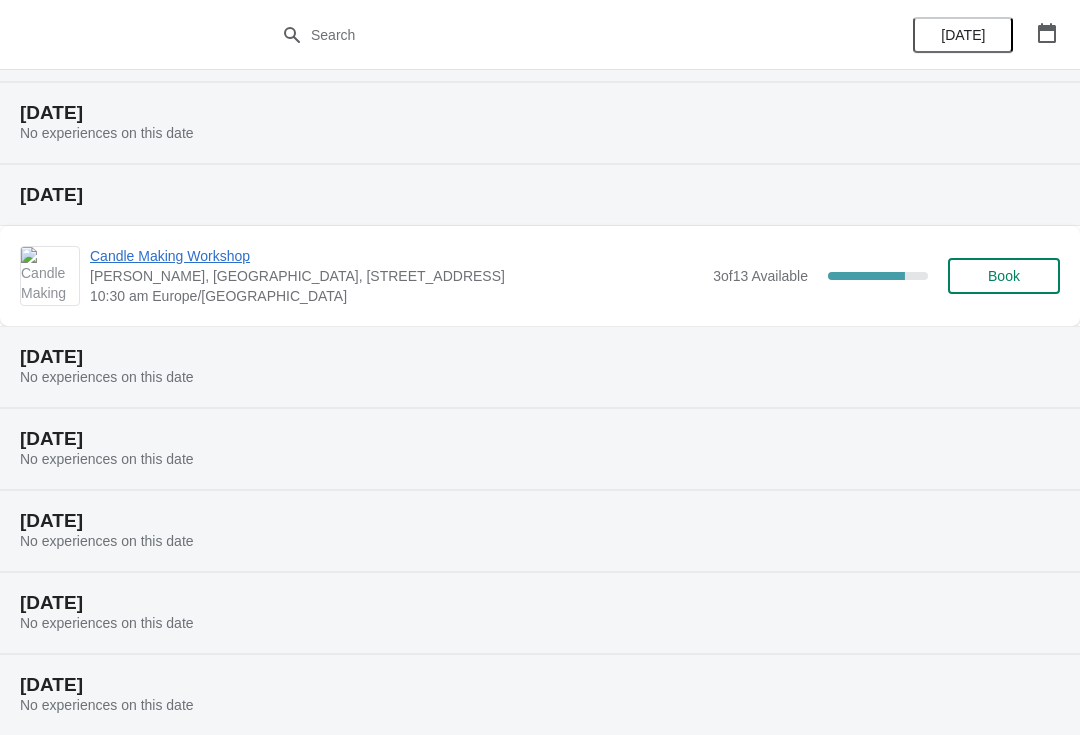 click on "Candle Making Workshop" at bounding box center (396, 256) 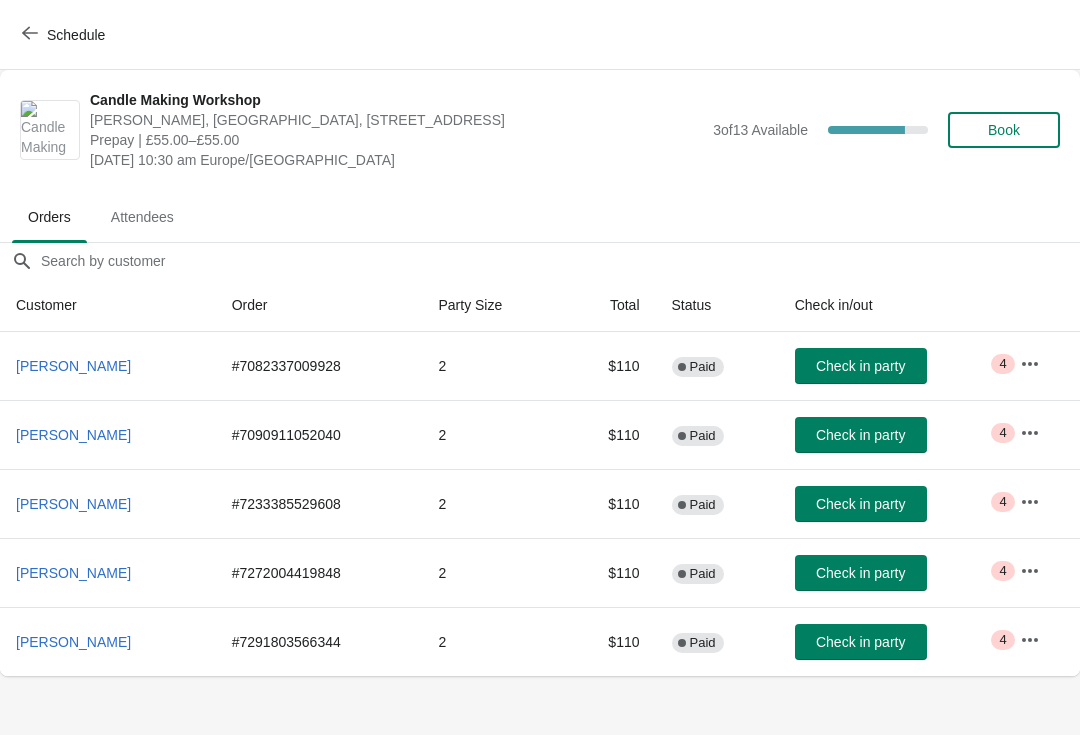 click on "Attendees" at bounding box center [142, 217] 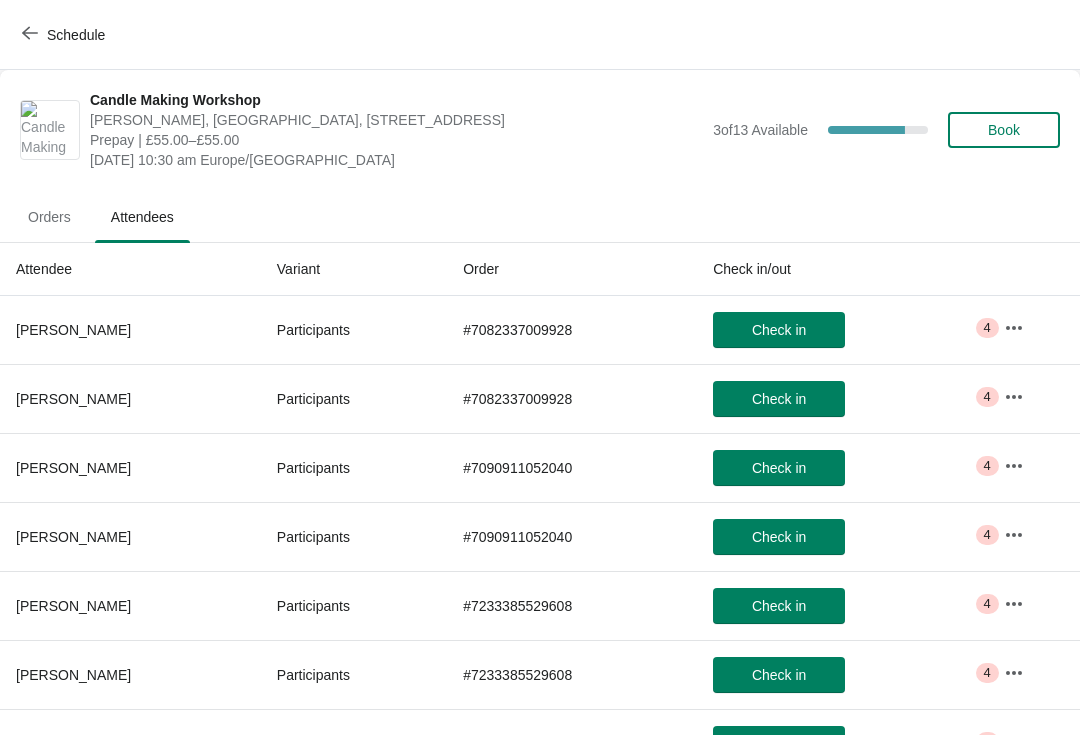 click 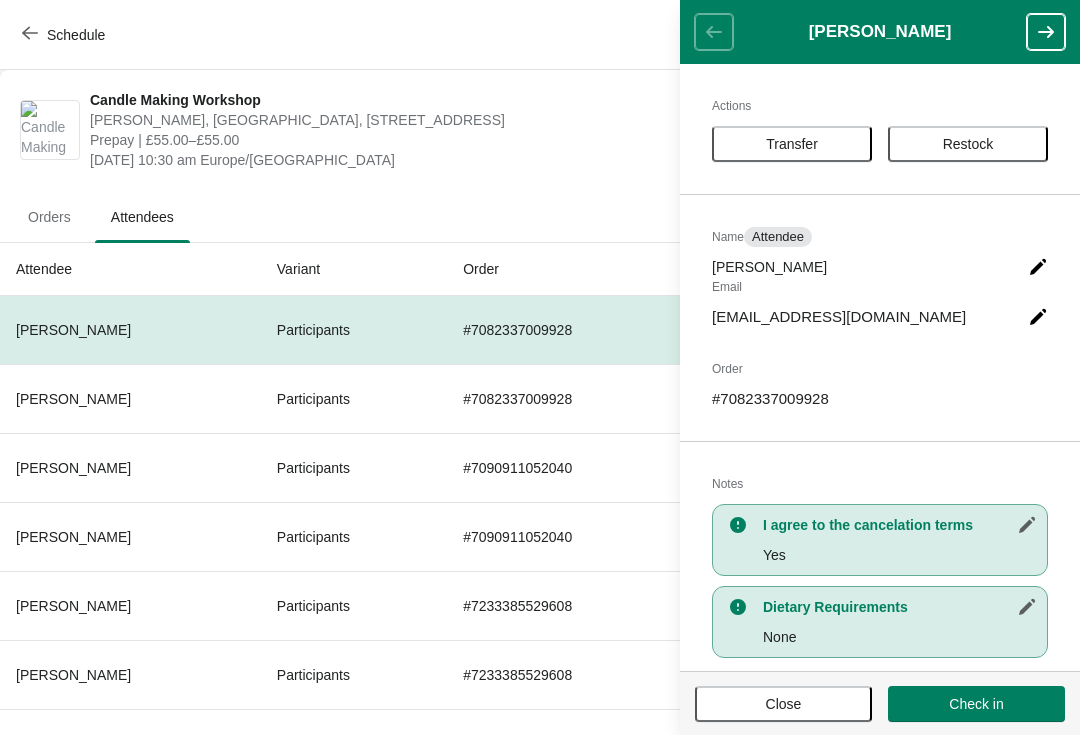click at bounding box center [1046, 32] 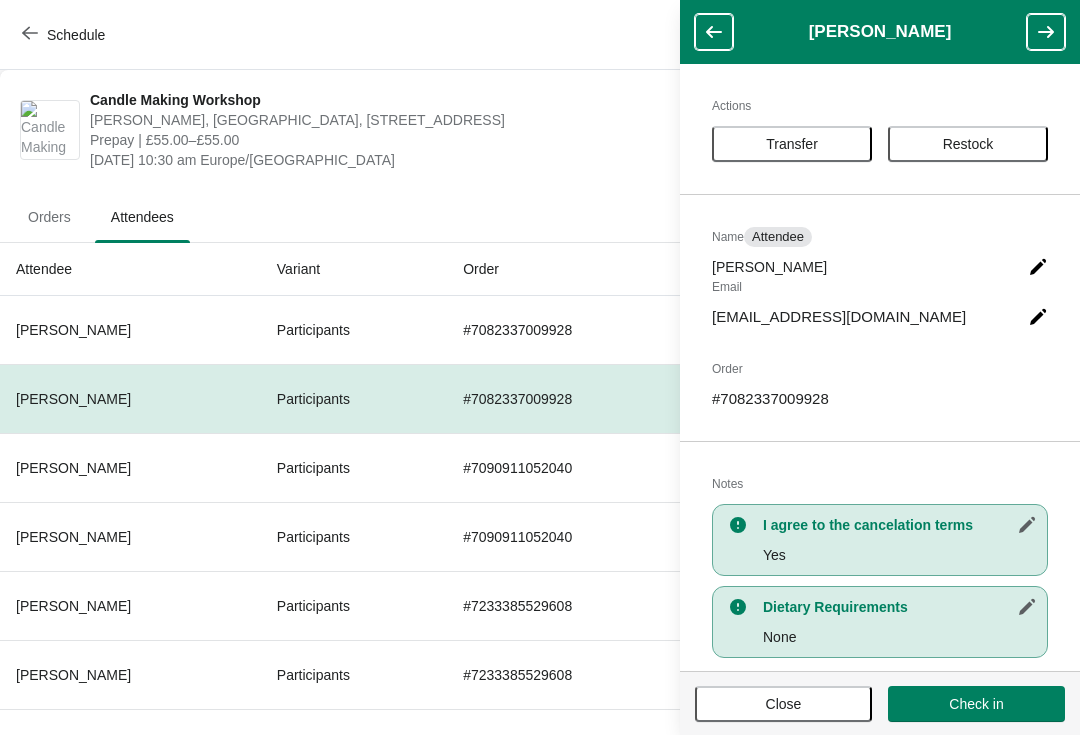 click 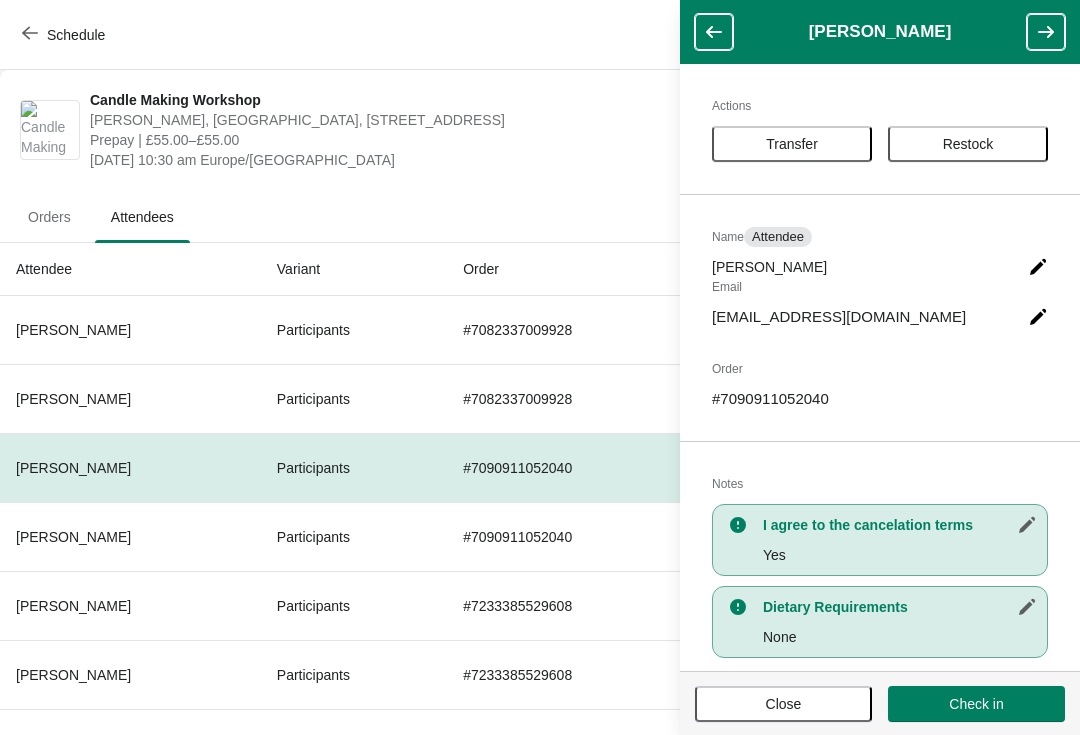click 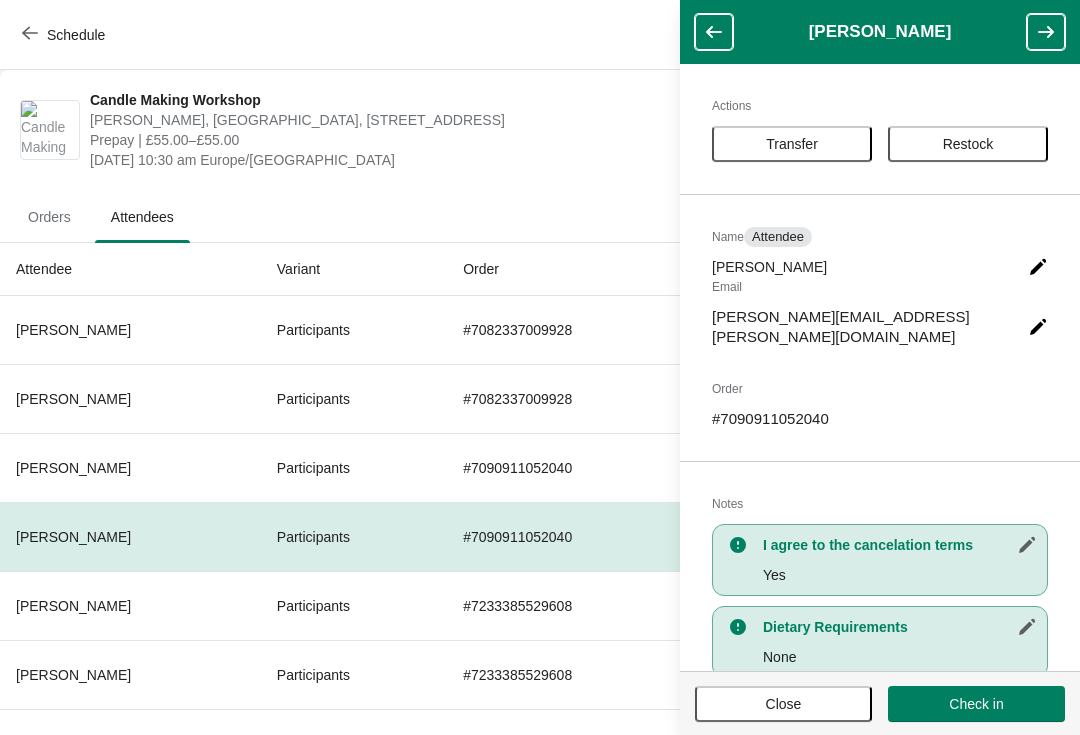 click at bounding box center [1046, 32] 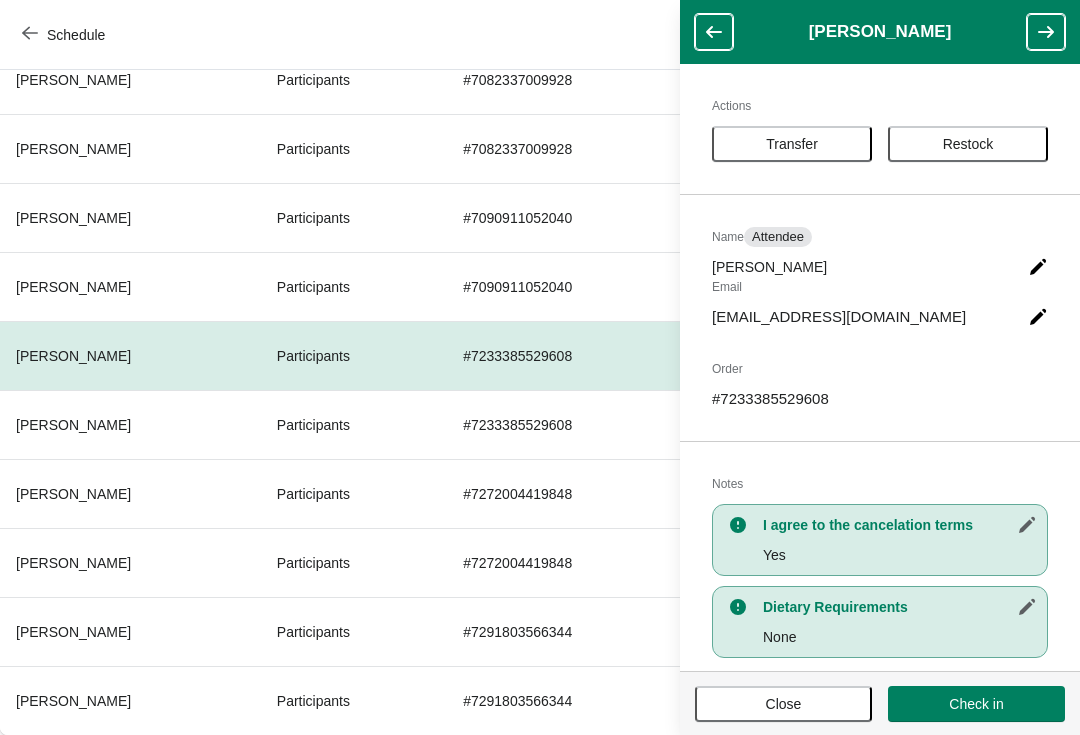 scroll, scrollTop: 250, scrollLeft: 0, axis: vertical 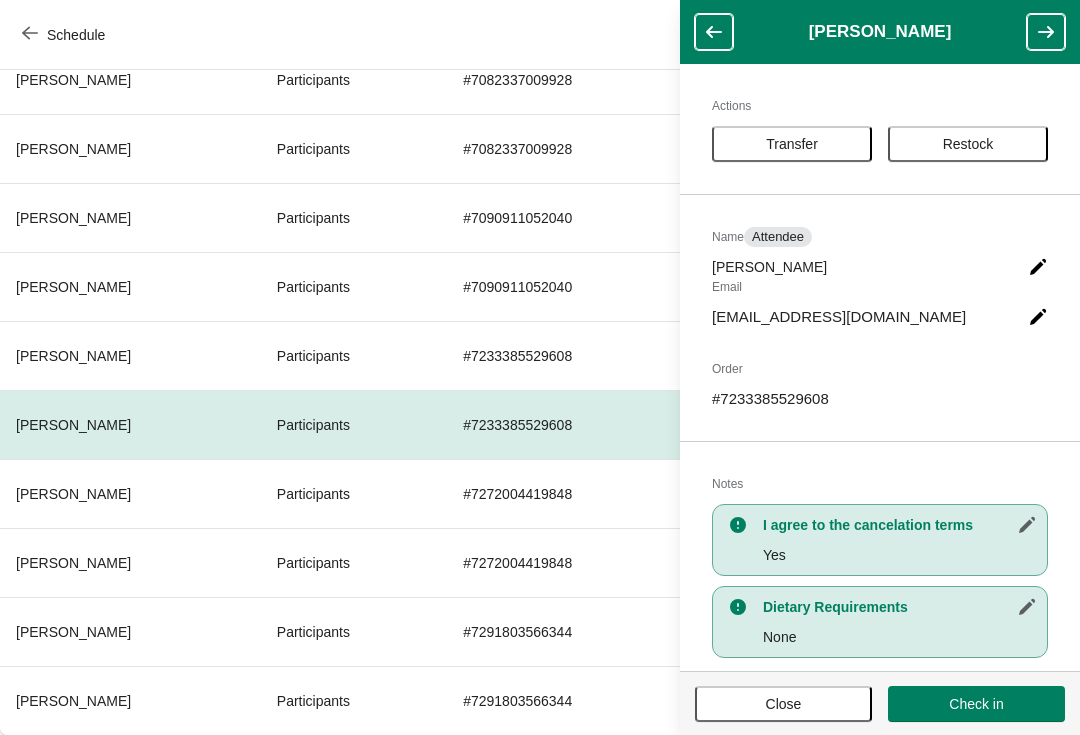 click at bounding box center (1046, 32) 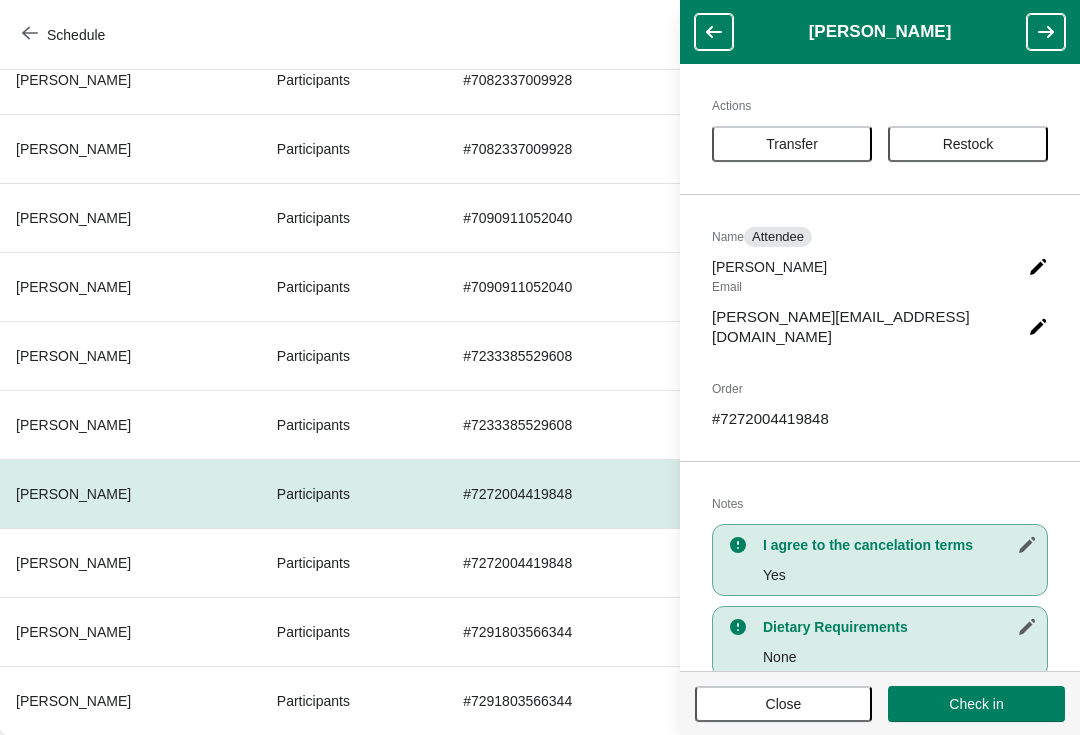 click 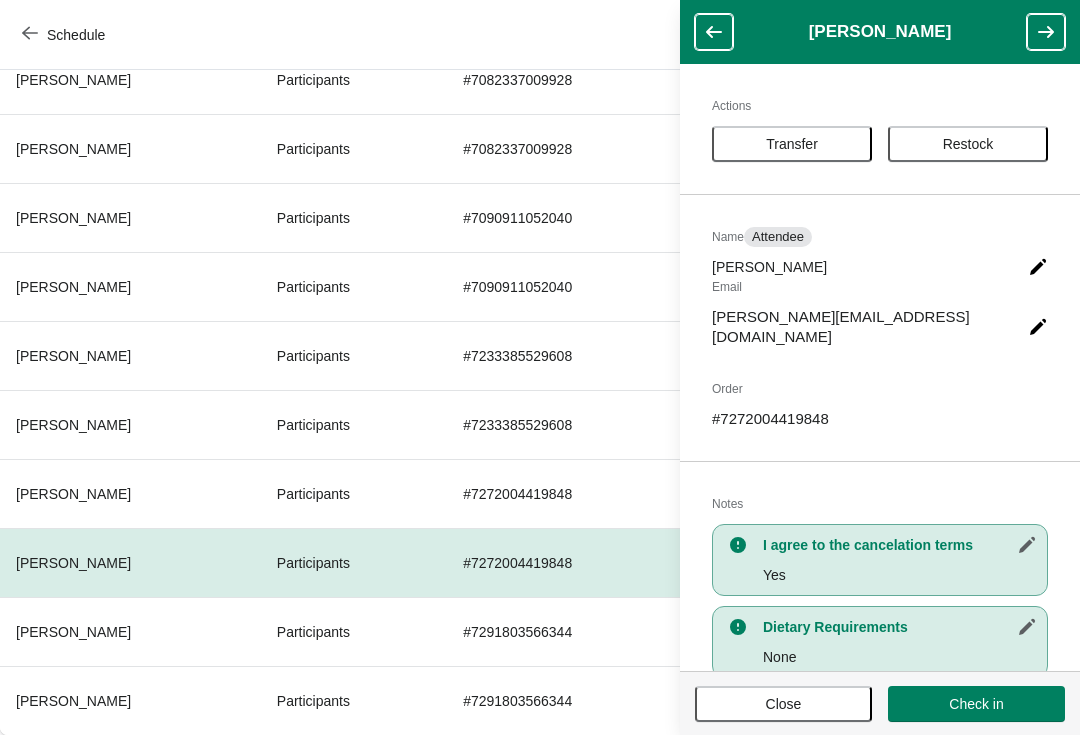 click at bounding box center (1046, 32) 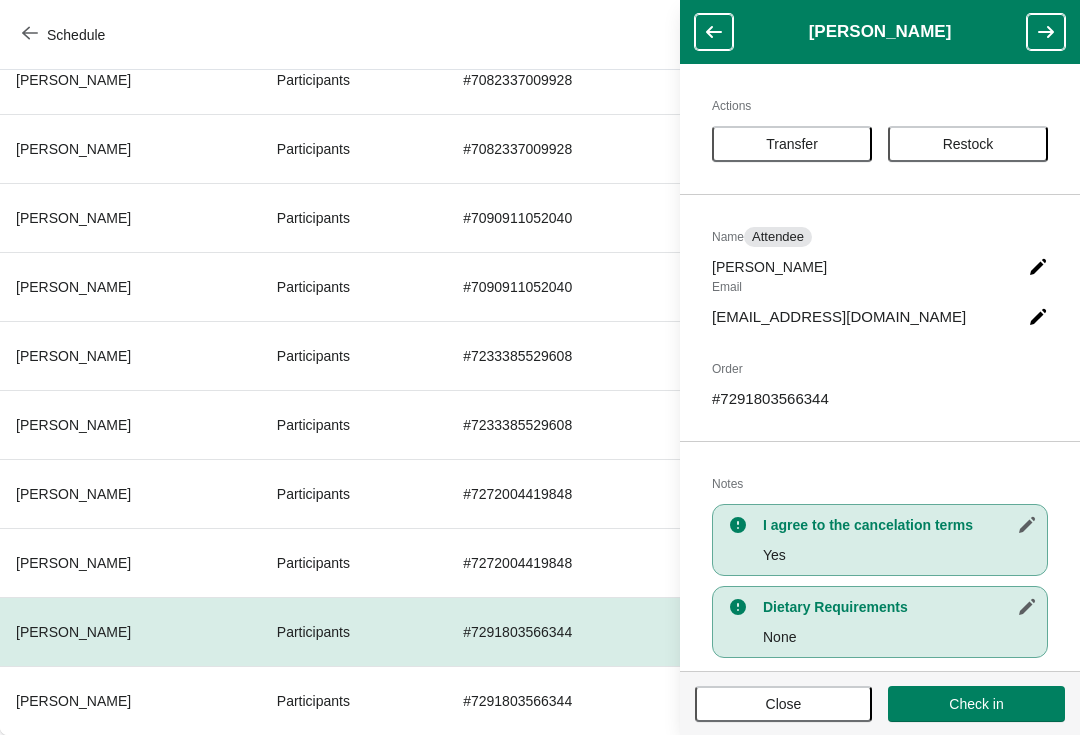 click 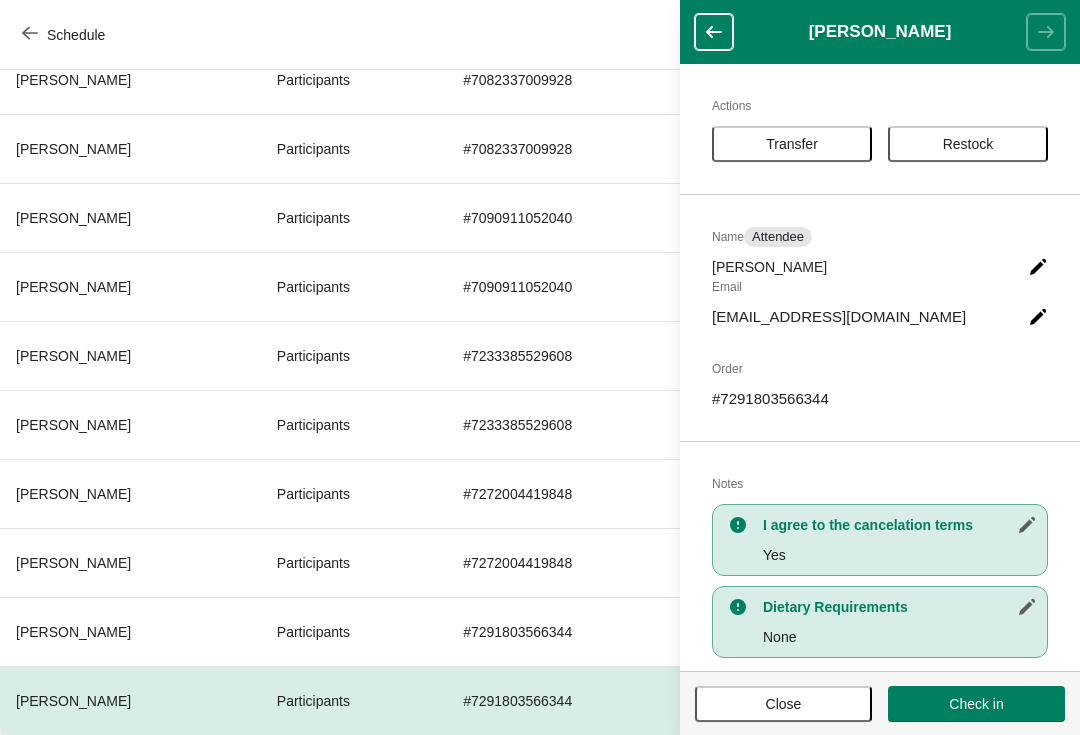 click 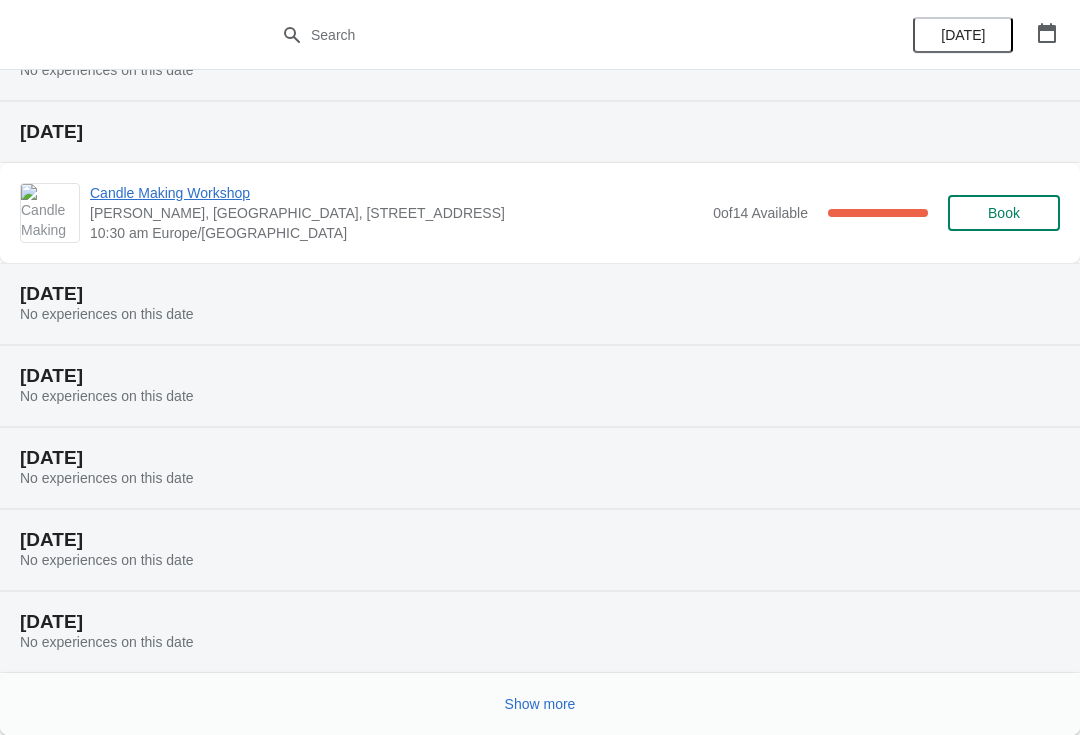 scroll, scrollTop: 186, scrollLeft: 0, axis: vertical 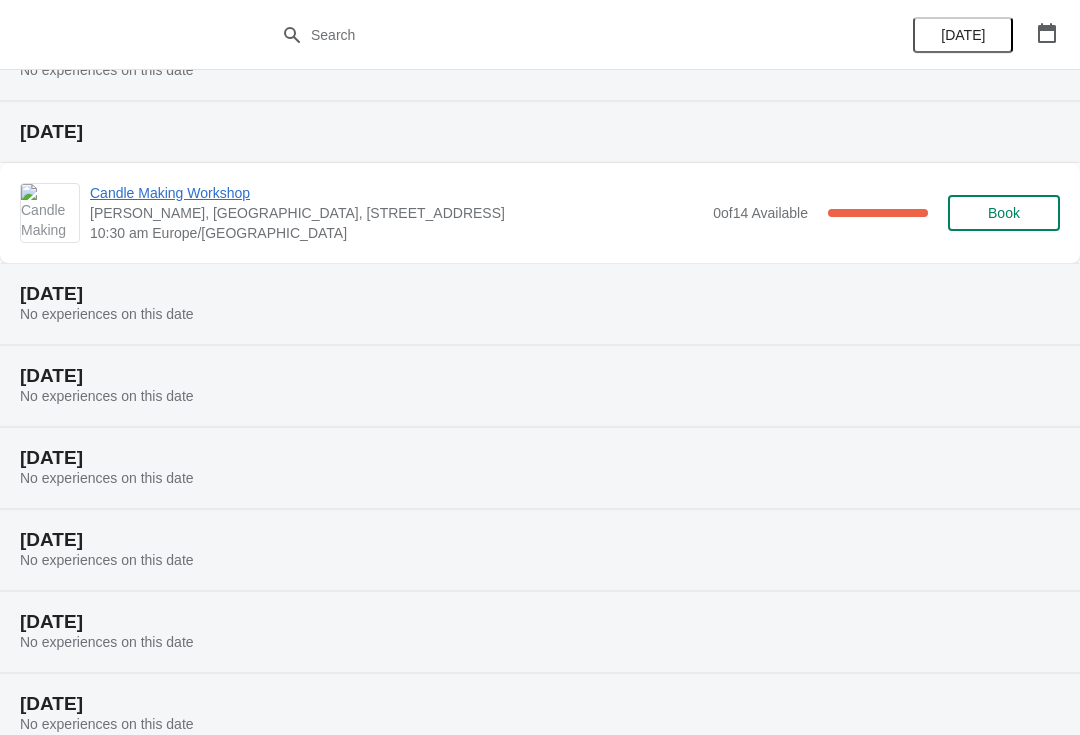 click on "No experiences on this date" at bounding box center [107, 478] 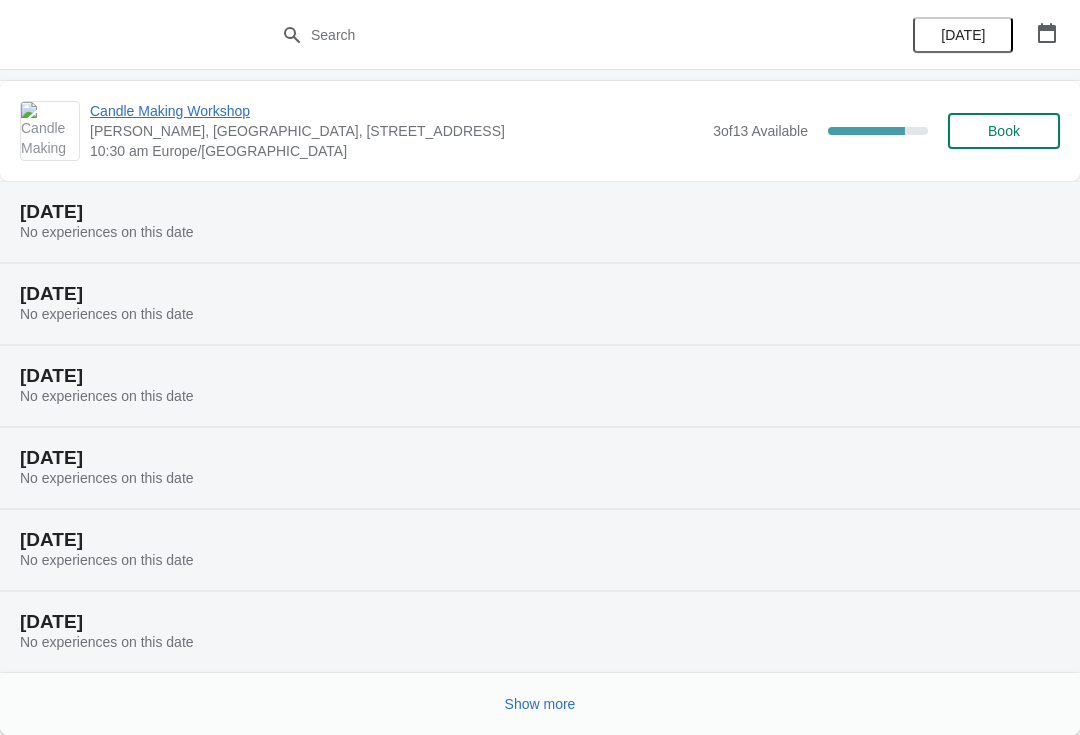 scroll, scrollTop: 922, scrollLeft: 0, axis: vertical 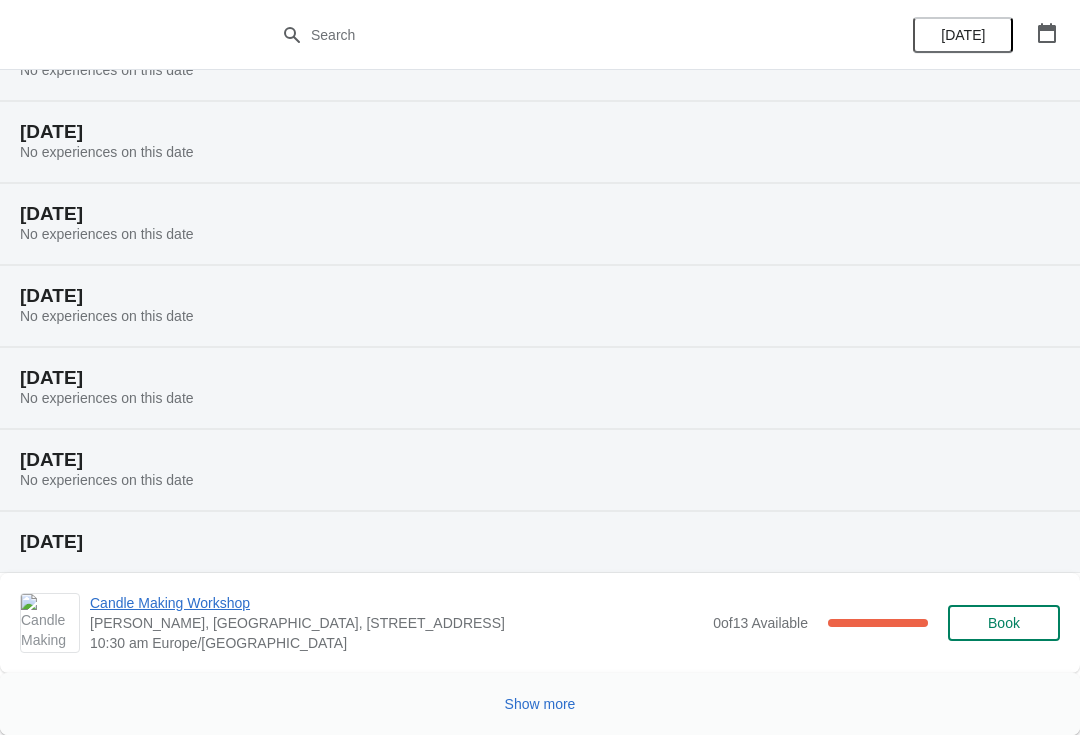 click on "Candle Making Workshop" at bounding box center [396, 603] 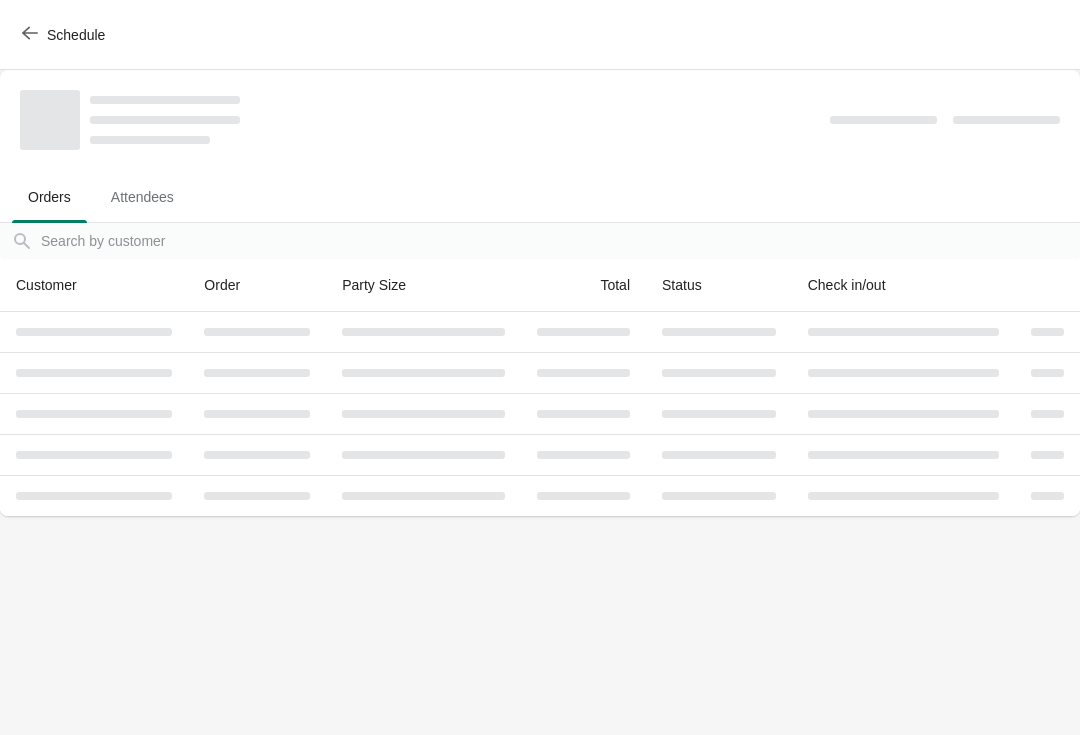 scroll, scrollTop: 0, scrollLeft: 0, axis: both 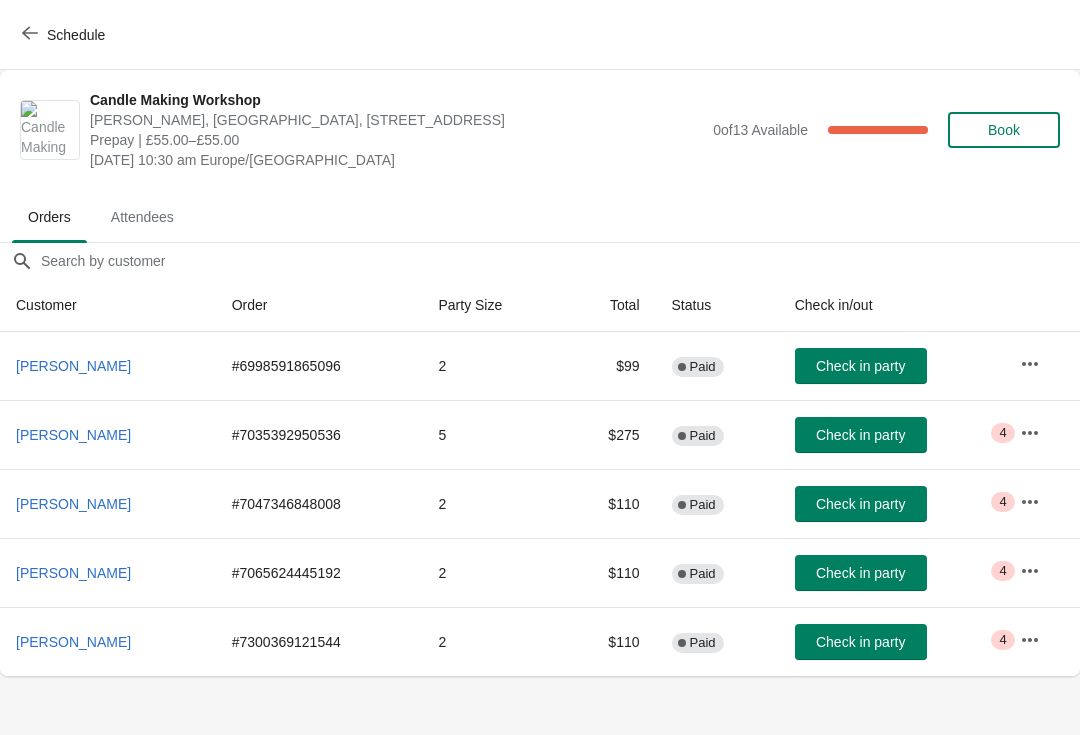click on "Attendees" at bounding box center (142, 217) 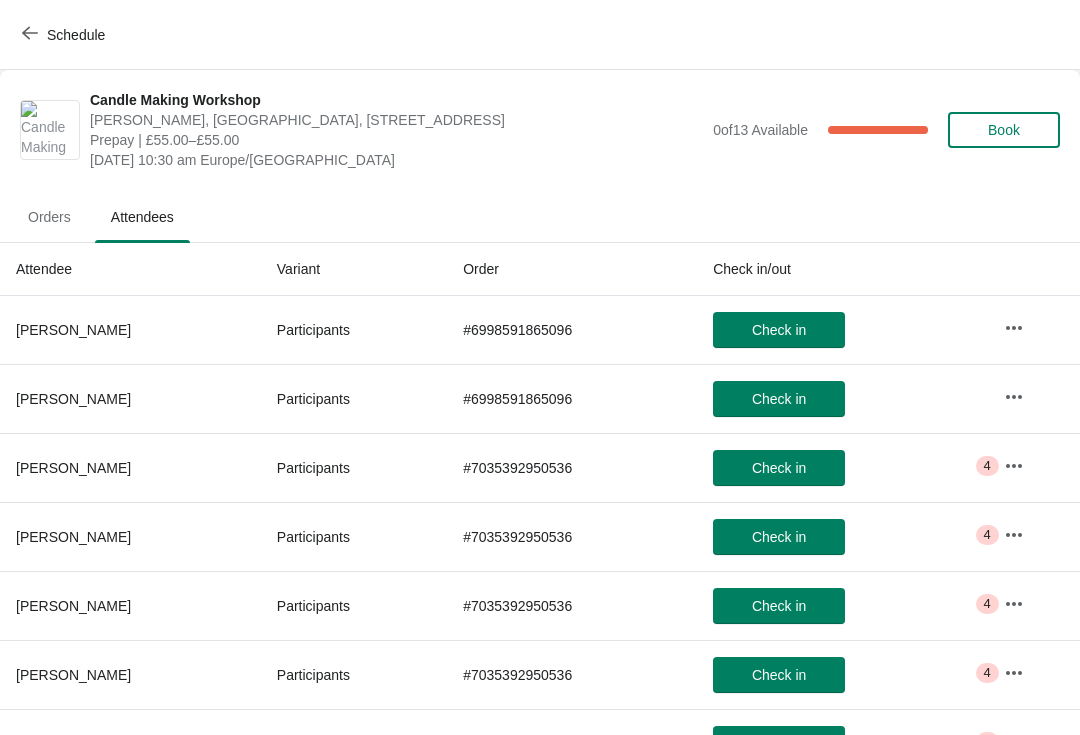 click at bounding box center [1014, 328] 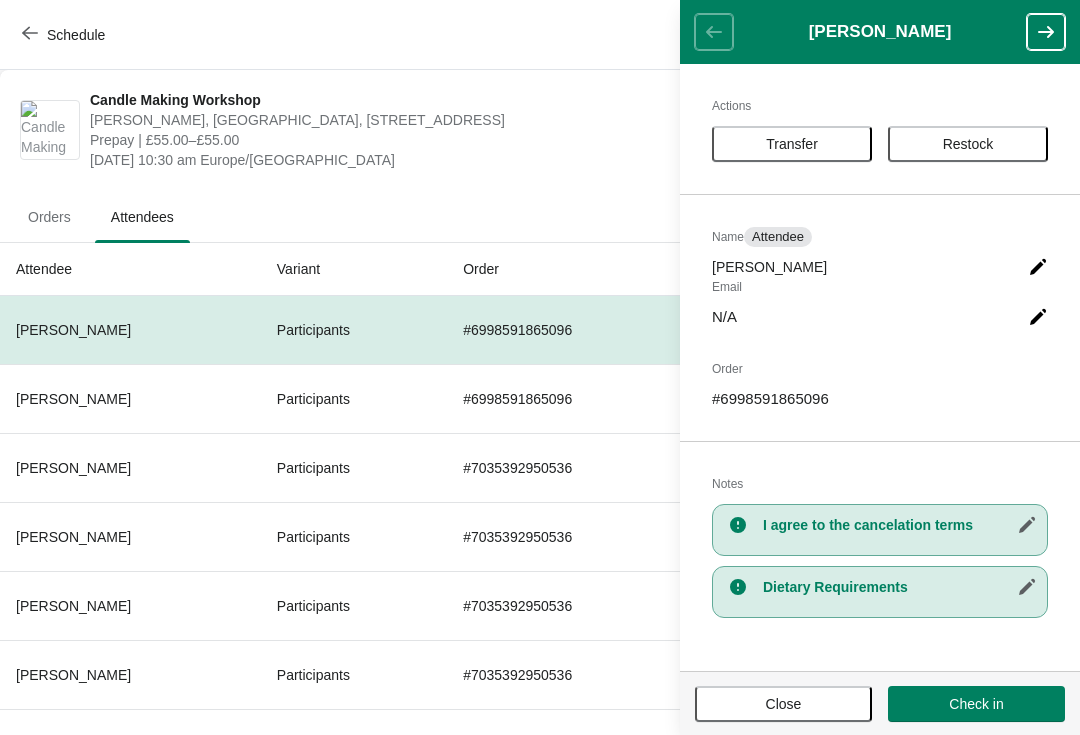 click on "Dietary Requirements" at bounding box center [900, 587] 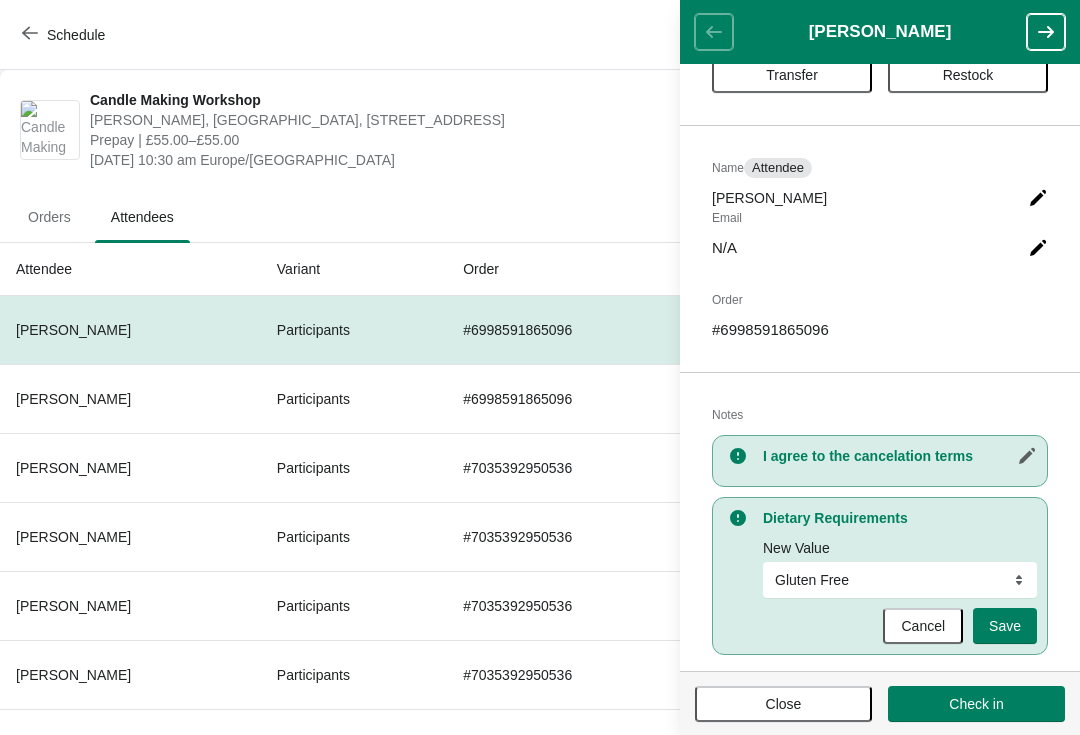 scroll, scrollTop: 74, scrollLeft: 0, axis: vertical 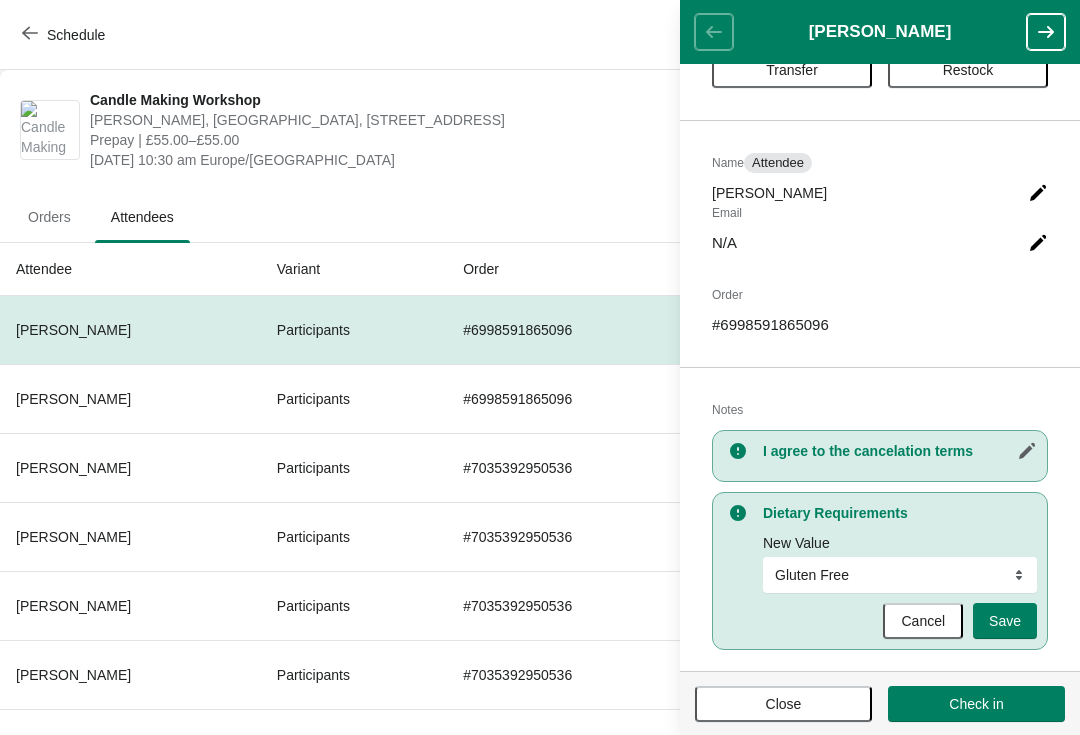 click at bounding box center [1046, 32] 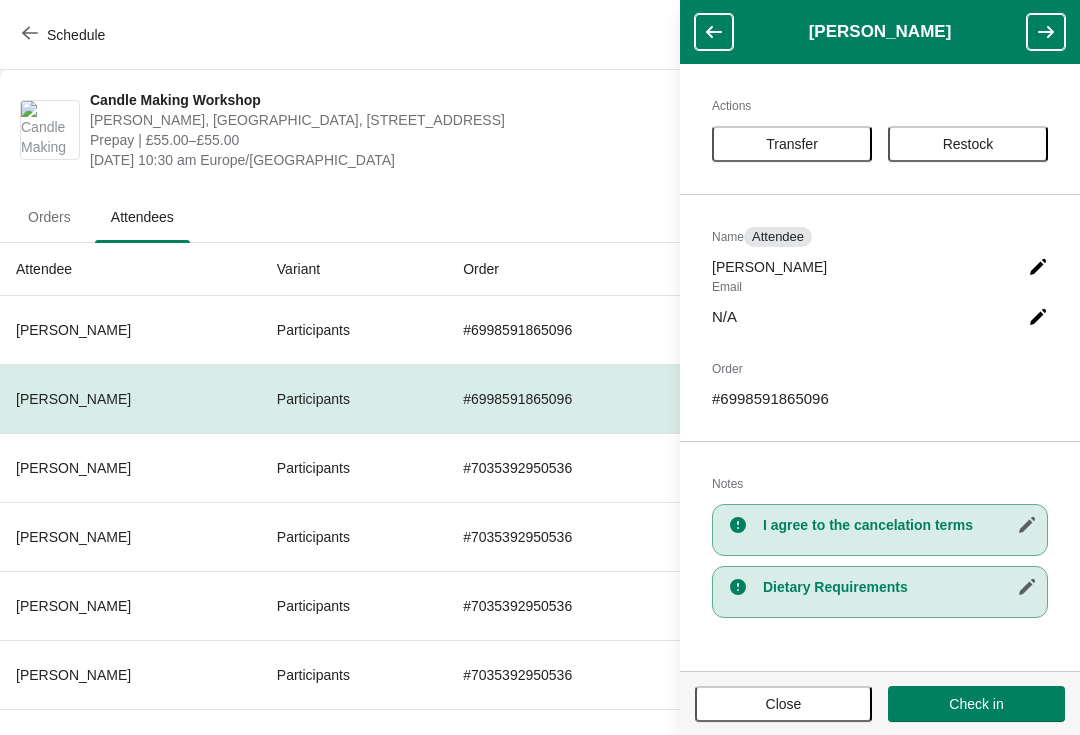 click at bounding box center [1027, 587] 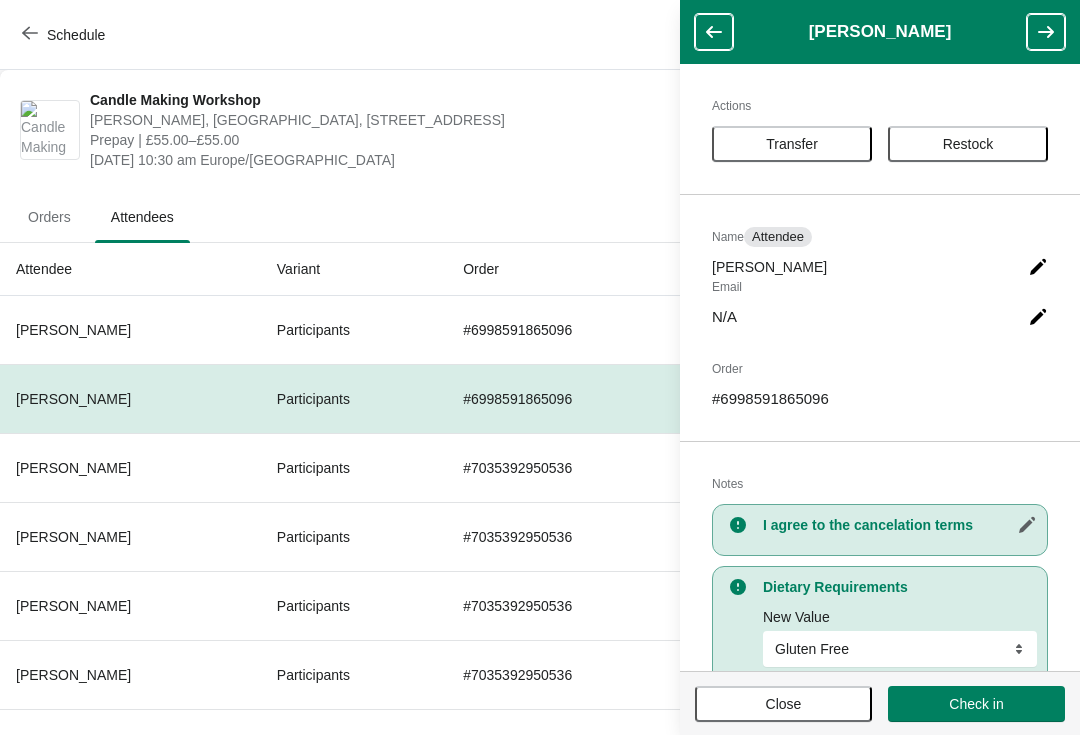 click at bounding box center (1046, 32) 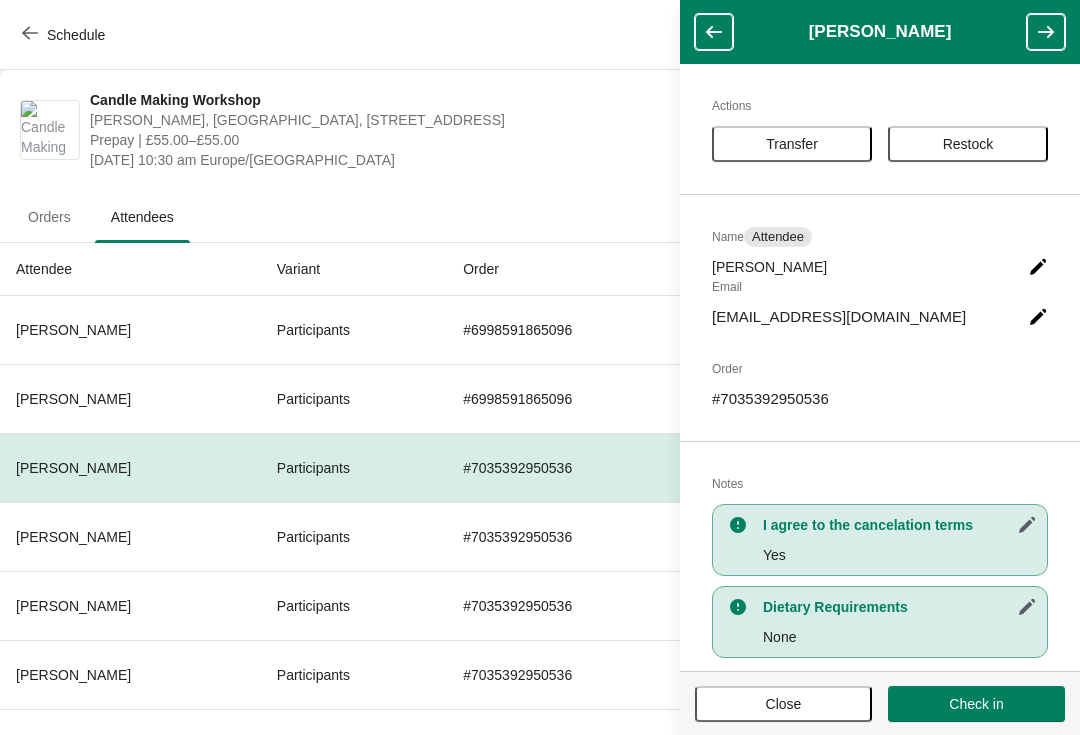click at bounding box center [1046, 32] 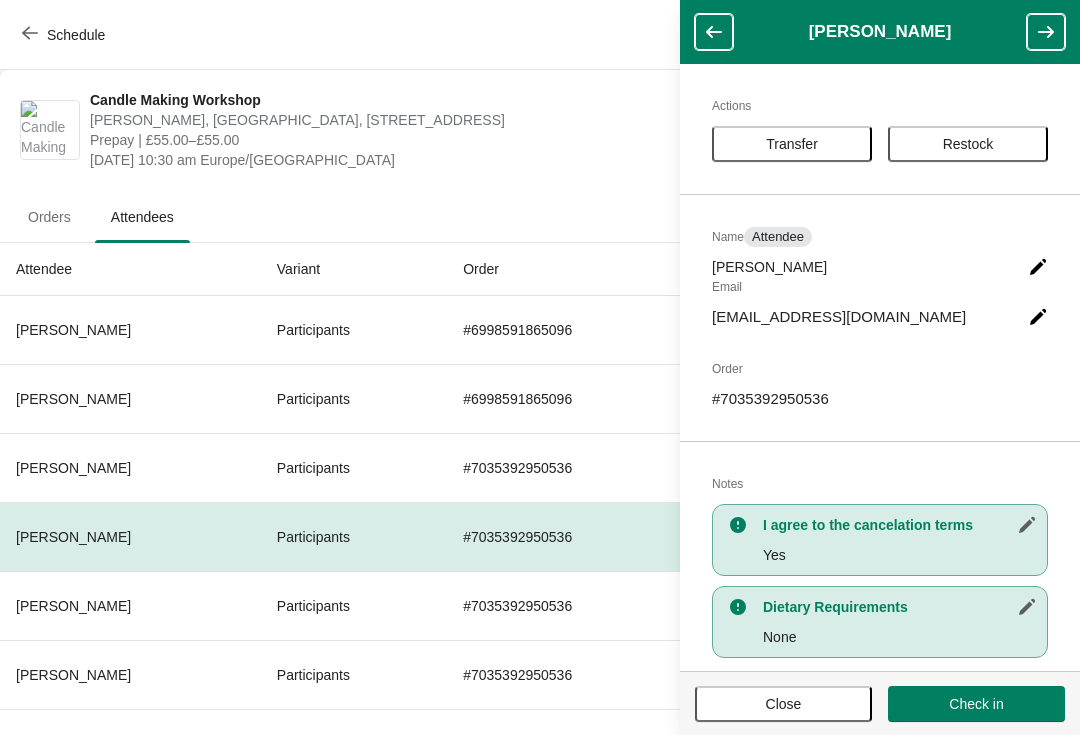 click 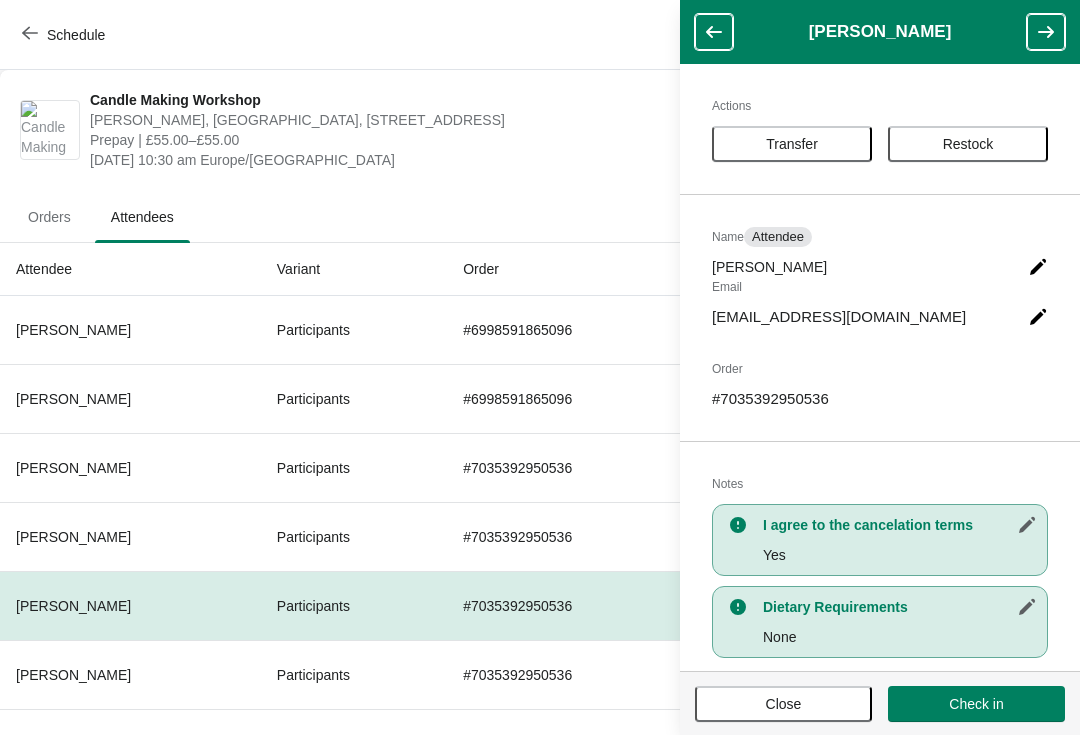 click 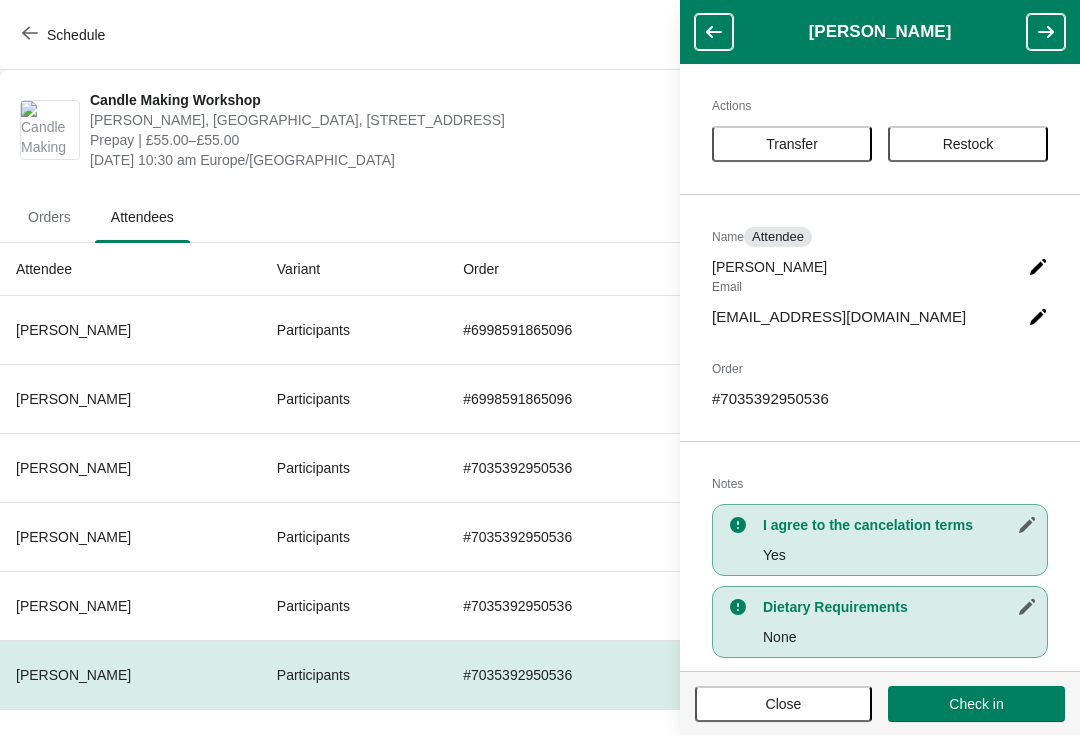 click at bounding box center (1046, 32) 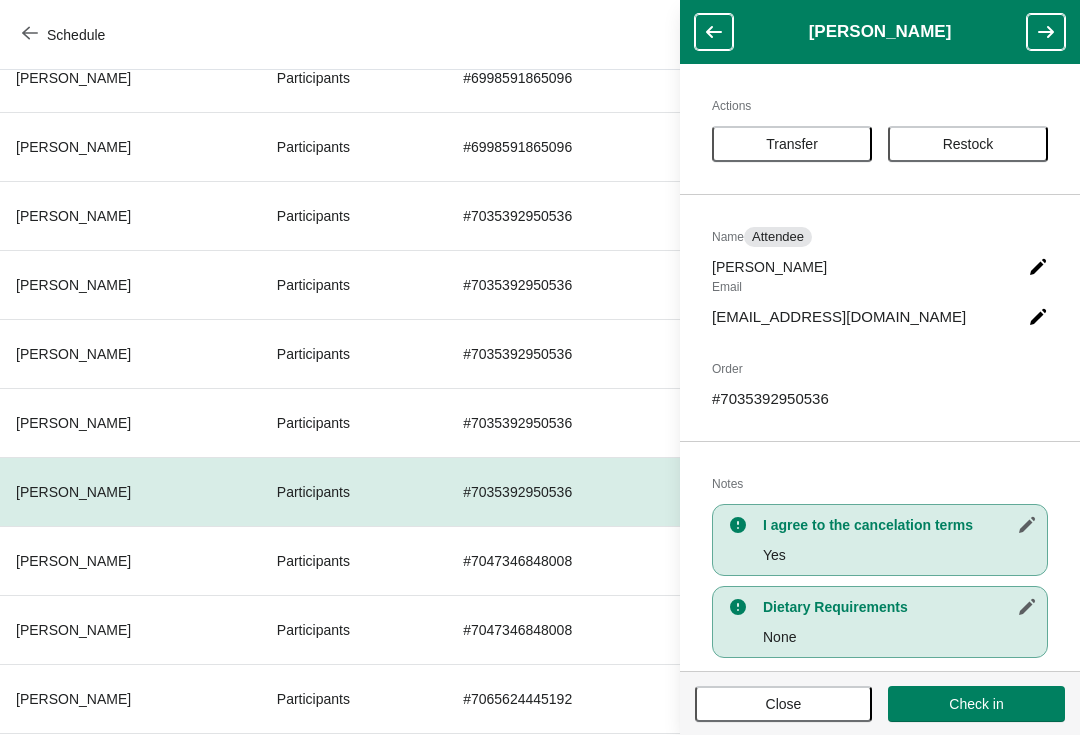 scroll, scrollTop: 257, scrollLeft: 0, axis: vertical 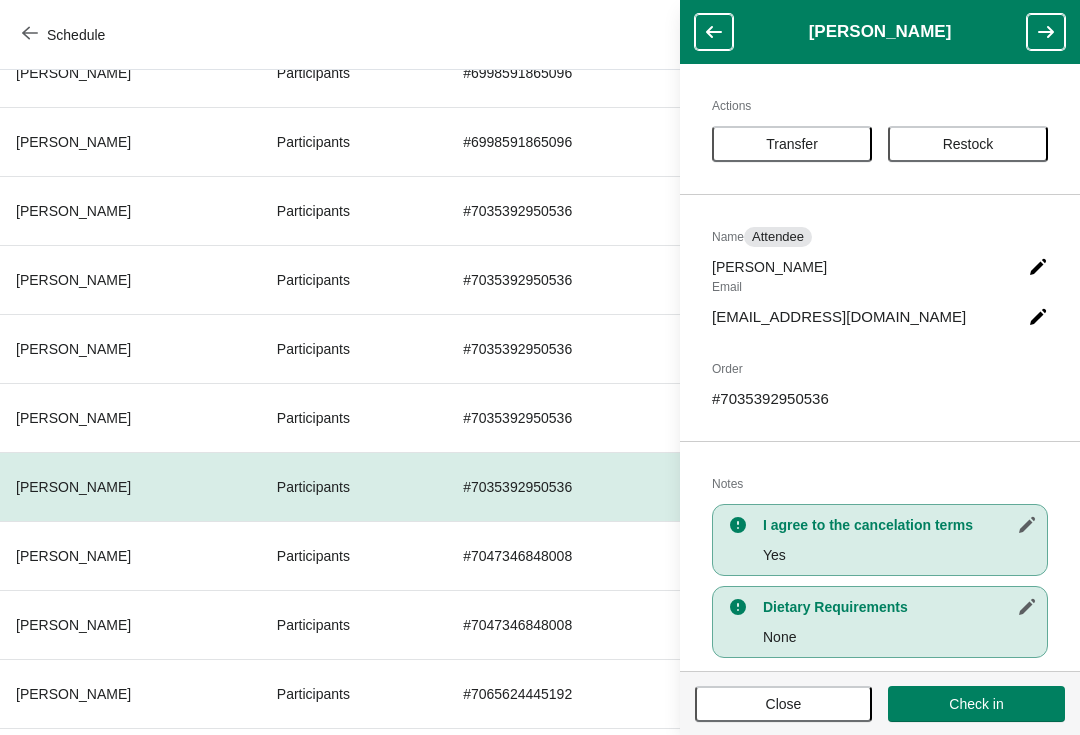 click 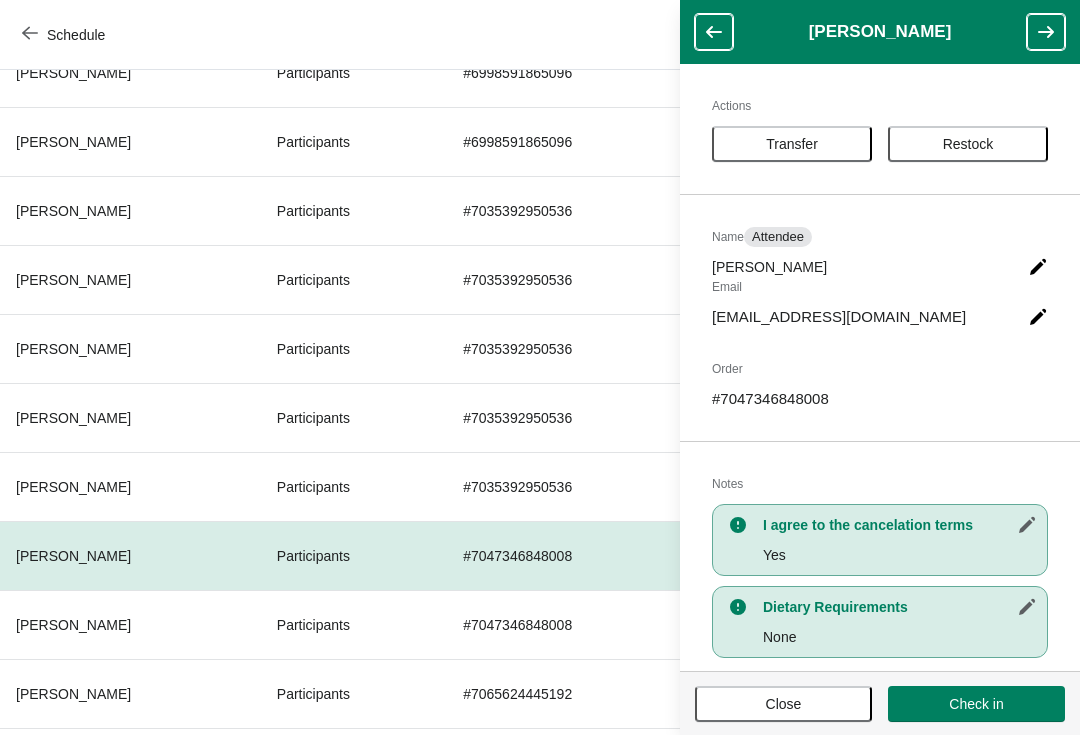 click at bounding box center [1046, 32] 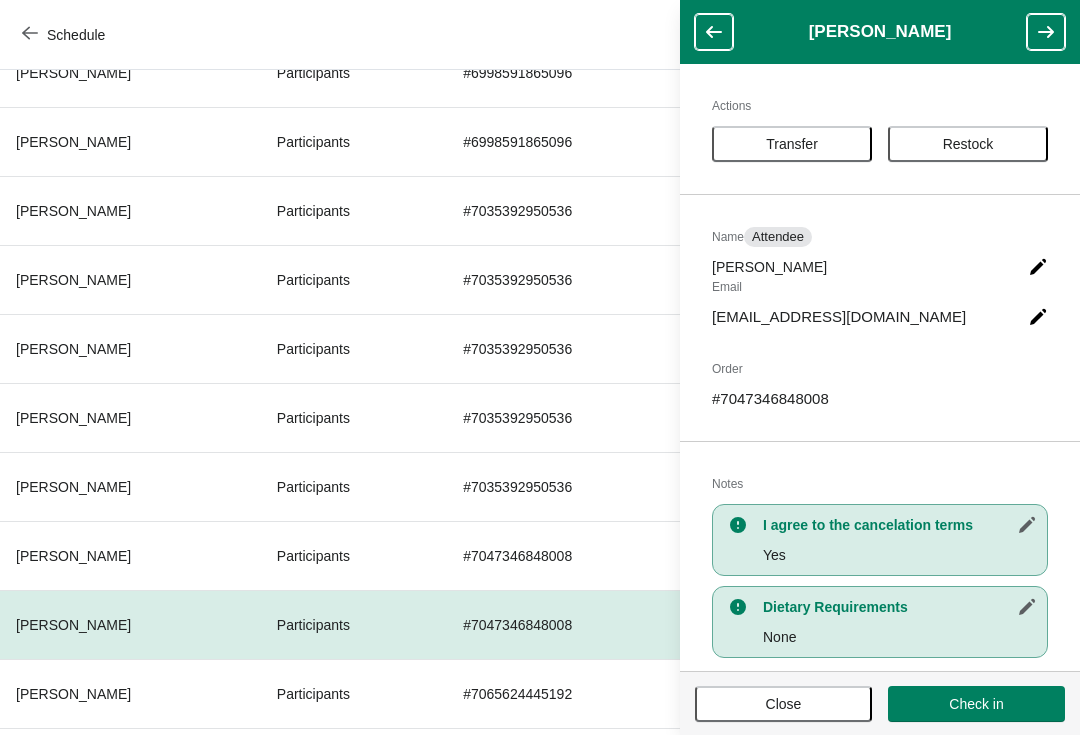 click at bounding box center (1046, 32) 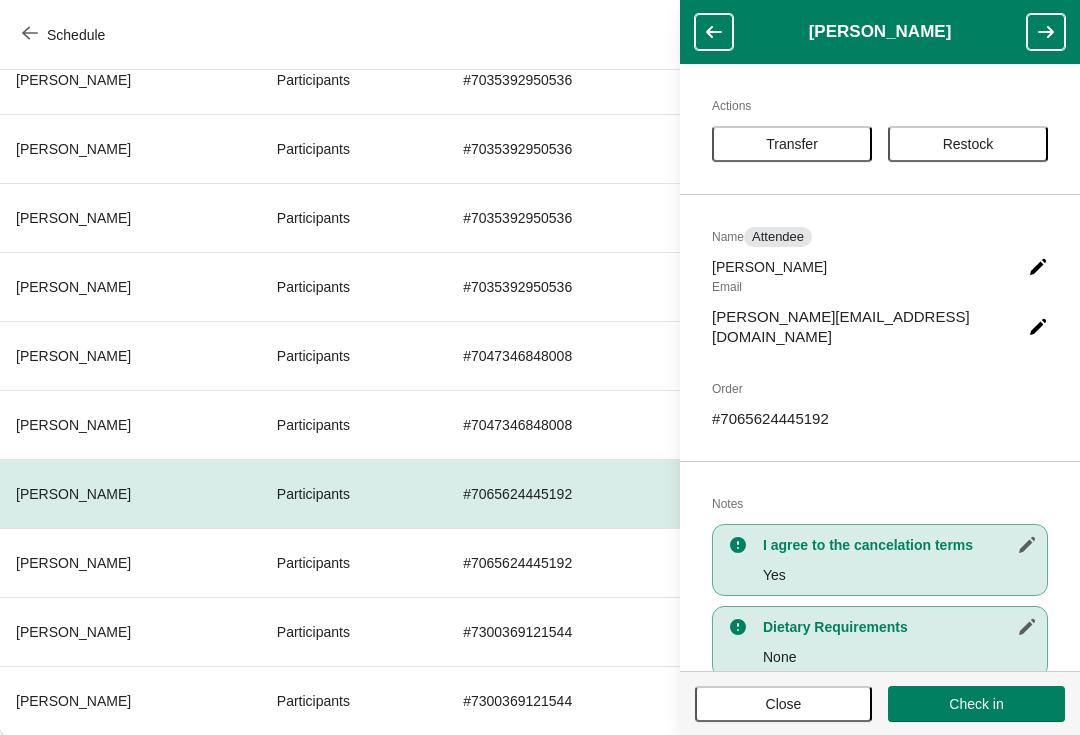 scroll, scrollTop: 457, scrollLeft: 0, axis: vertical 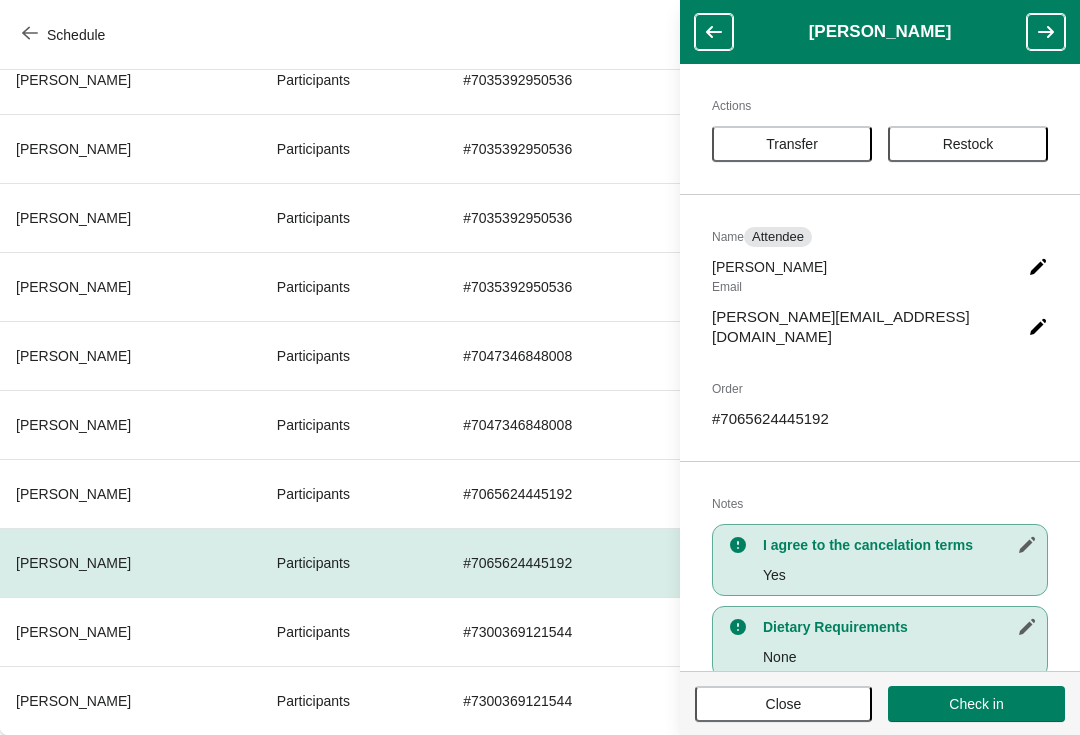 click 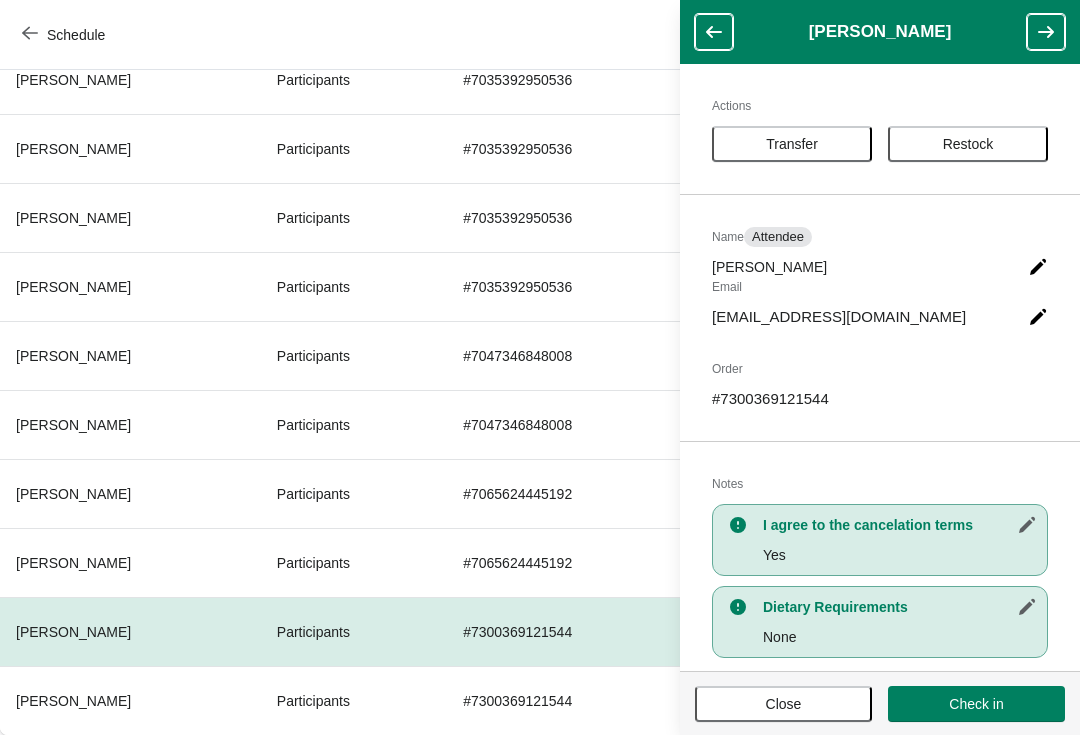 click 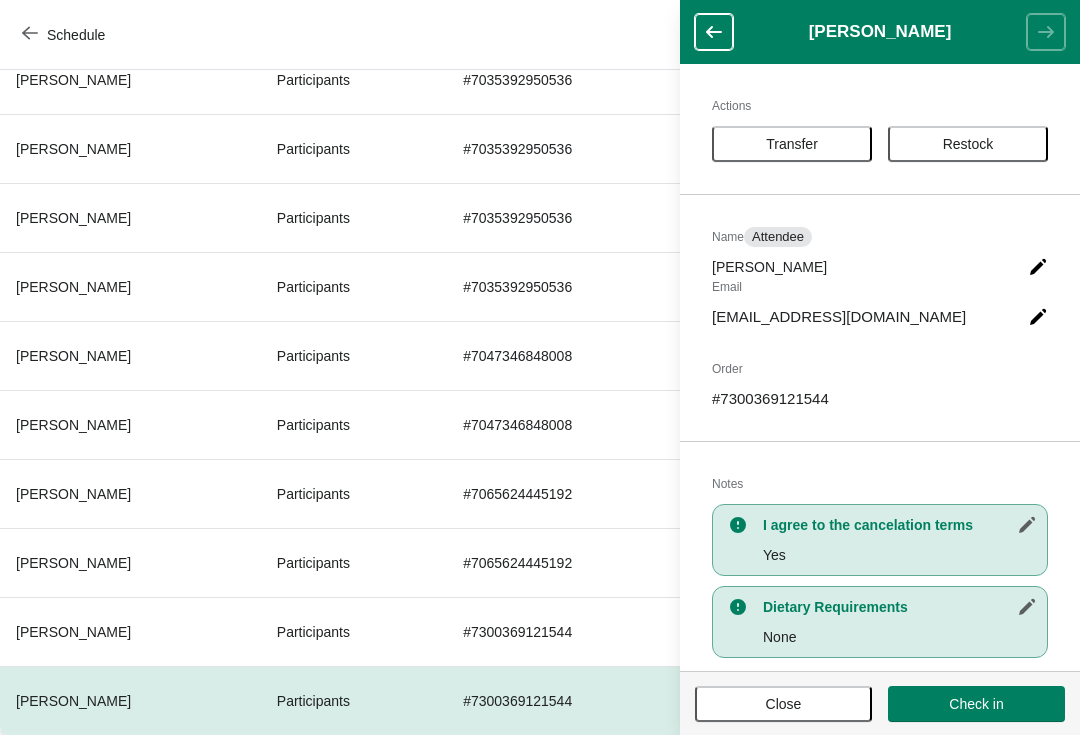 click on "Schedule" at bounding box center [65, 34] 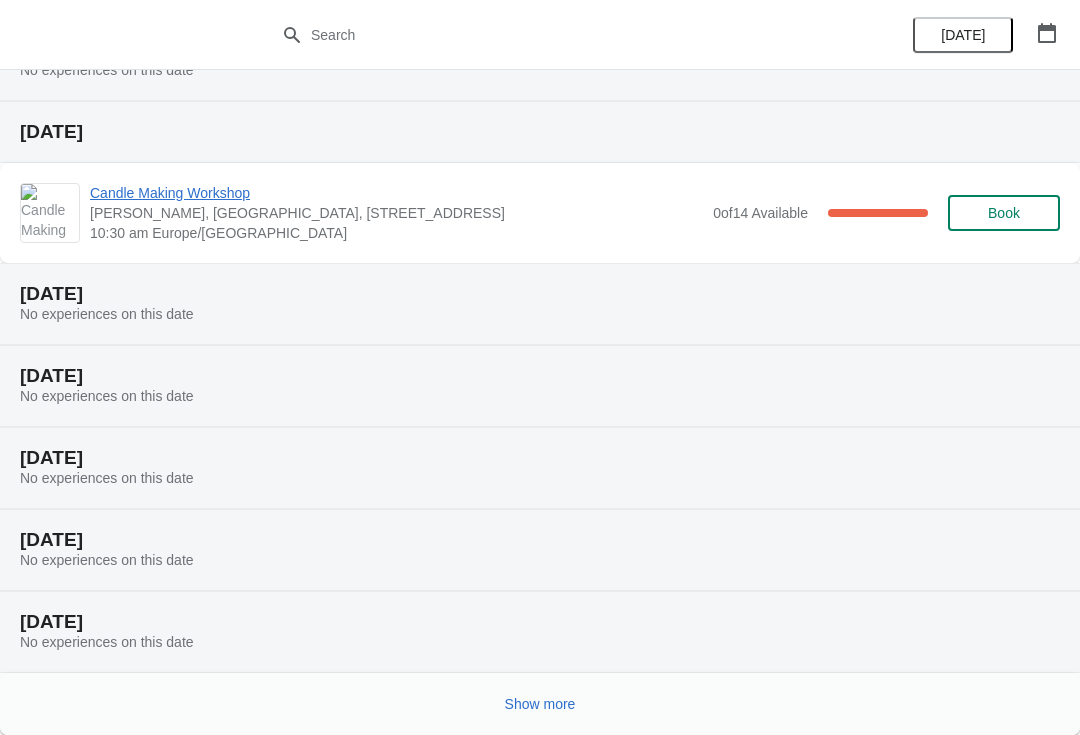 scroll, scrollTop: 186, scrollLeft: 0, axis: vertical 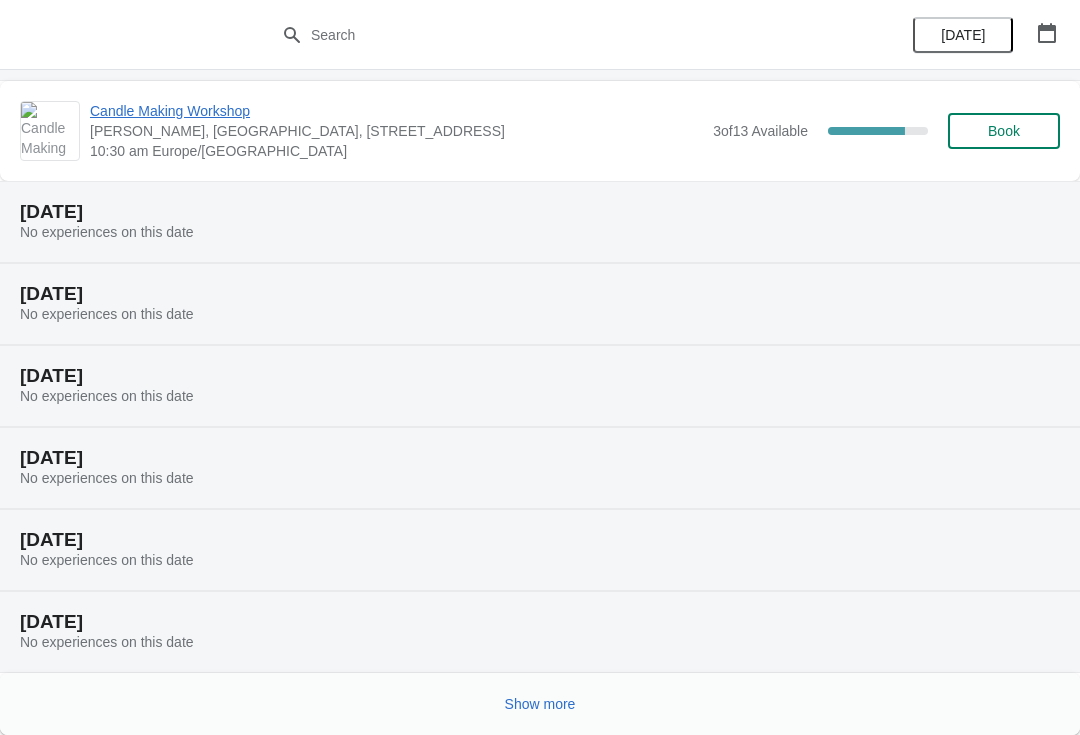 click on "Show more" at bounding box center [540, 704] 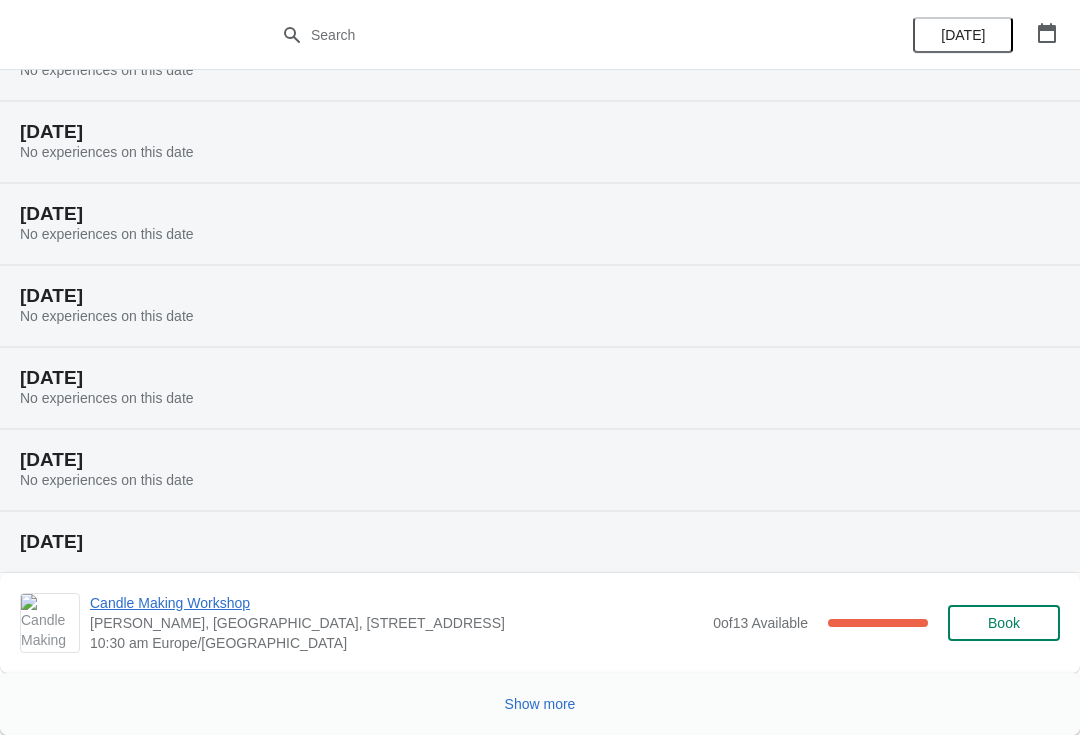 scroll, scrollTop: 1658, scrollLeft: 0, axis: vertical 